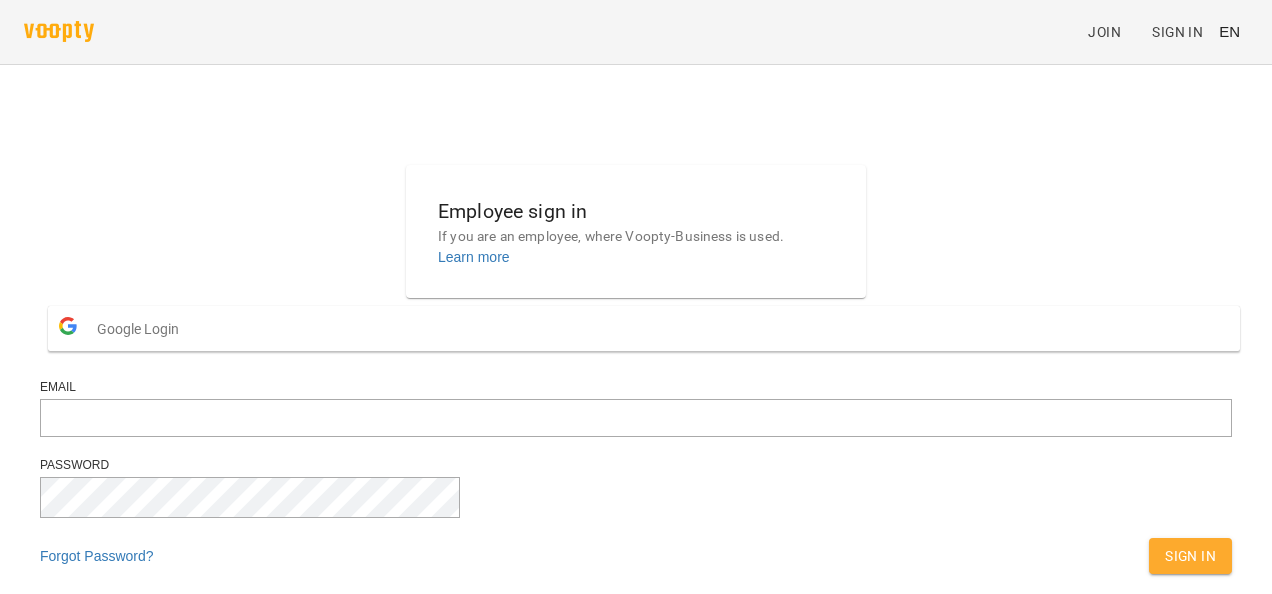 scroll, scrollTop: 0, scrollLeft: 0, axis: both 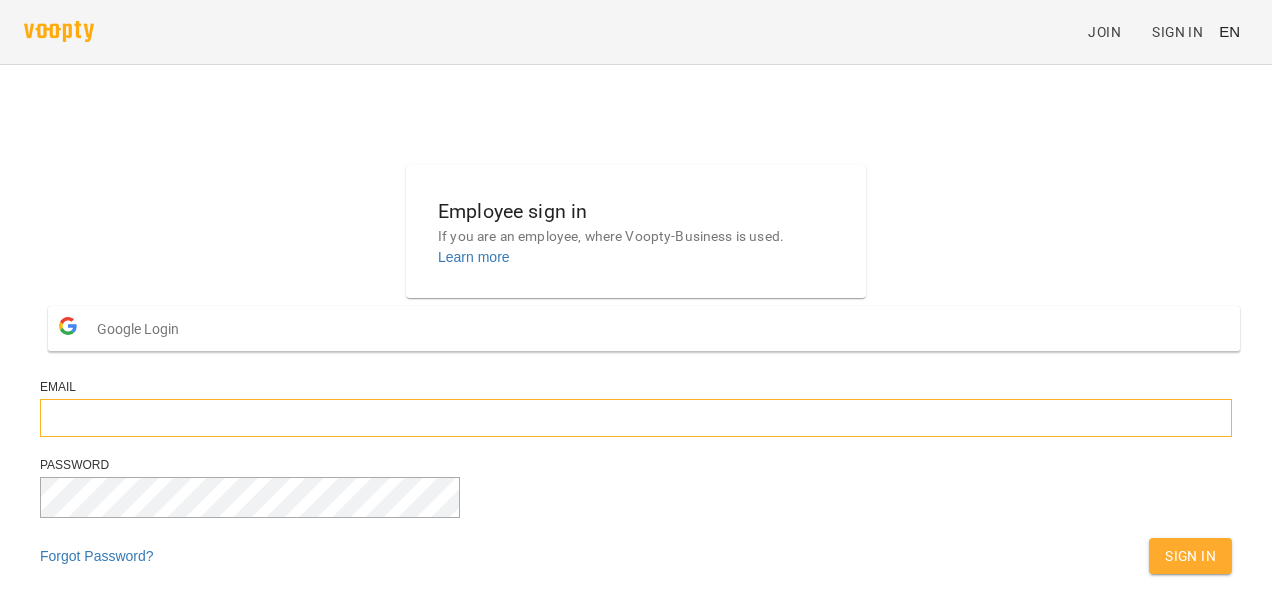 click at bounding box center [636, 418] 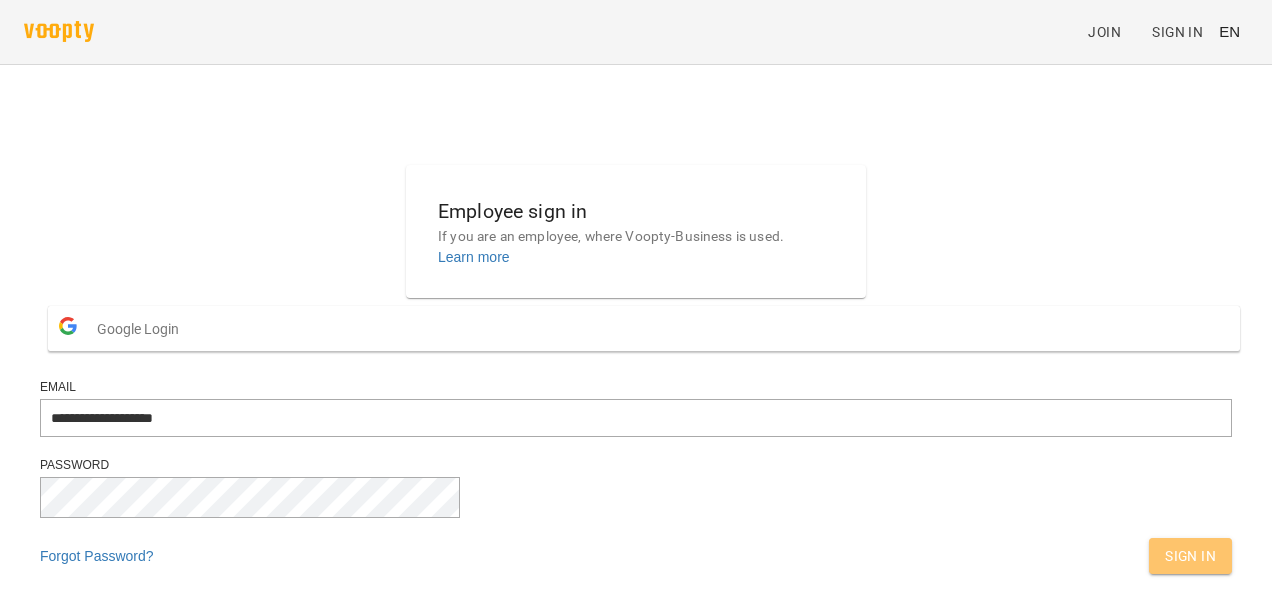 click on "Sign In" at bounding box center [1190, 556] 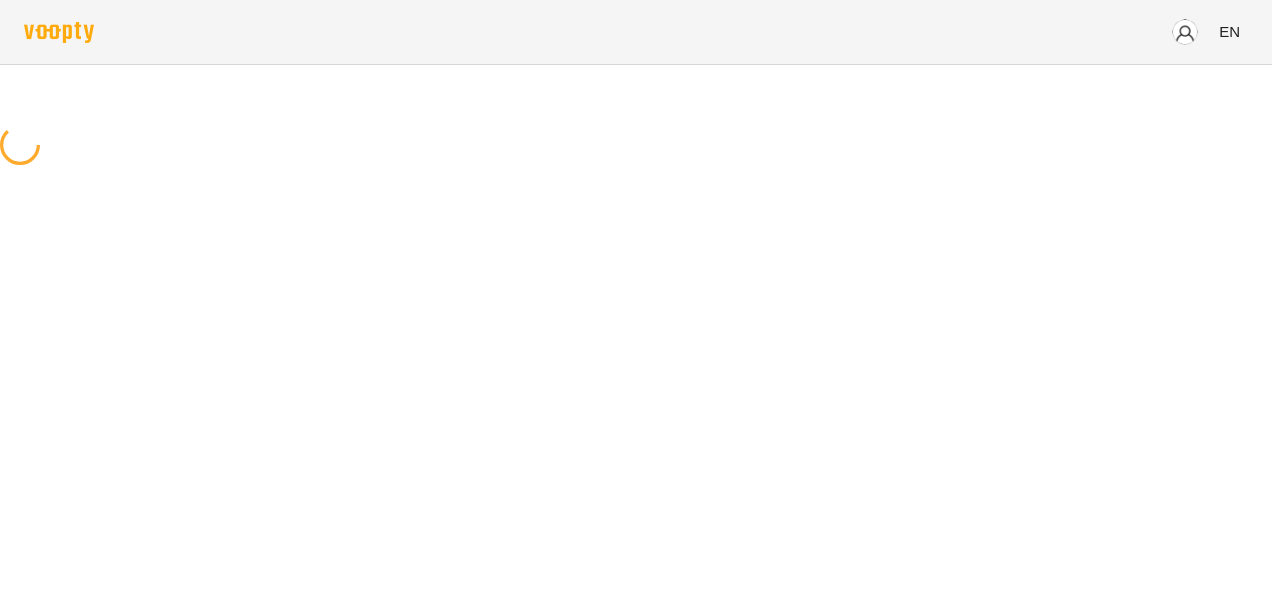 scroll, scrollTop: 0, scrollLeft: 0, axis: both 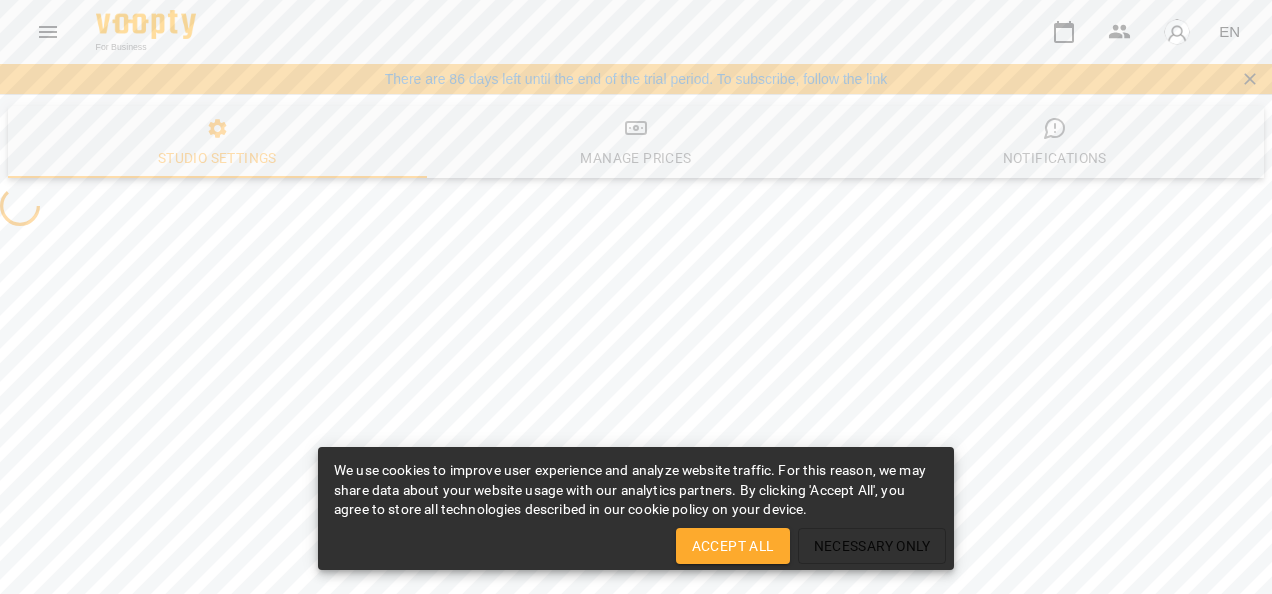 select on "**" 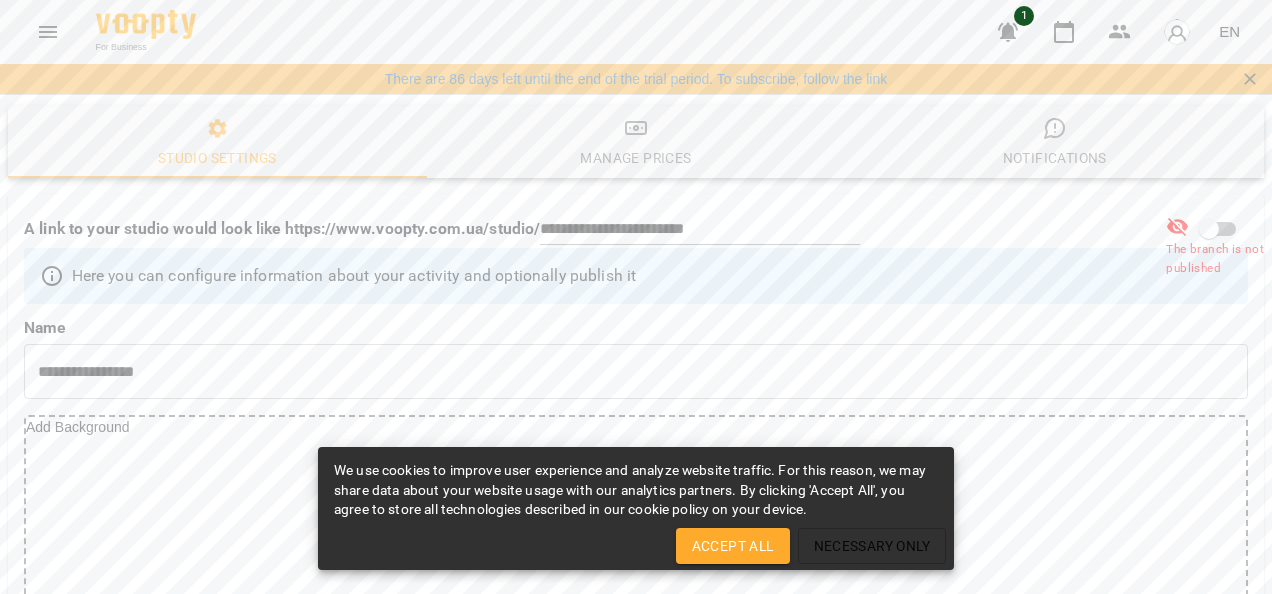 scroll, scrollTop: 199, scrollLeft: 0, axis: vertical 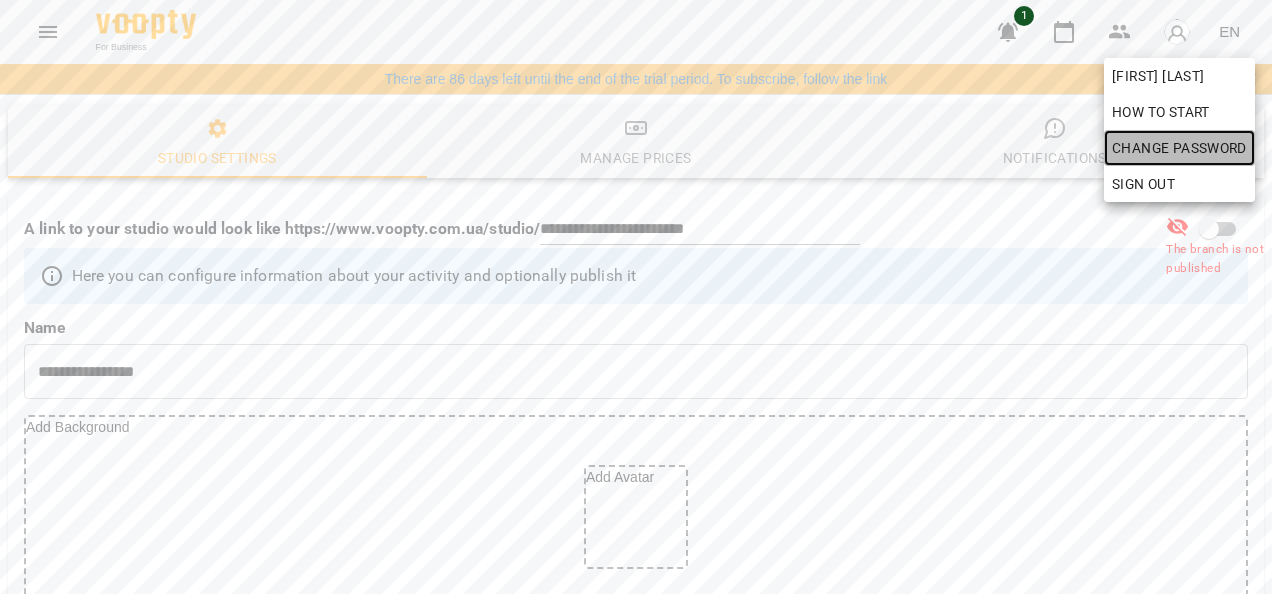 click on "Change Password" at bounding box center (1179, 148) 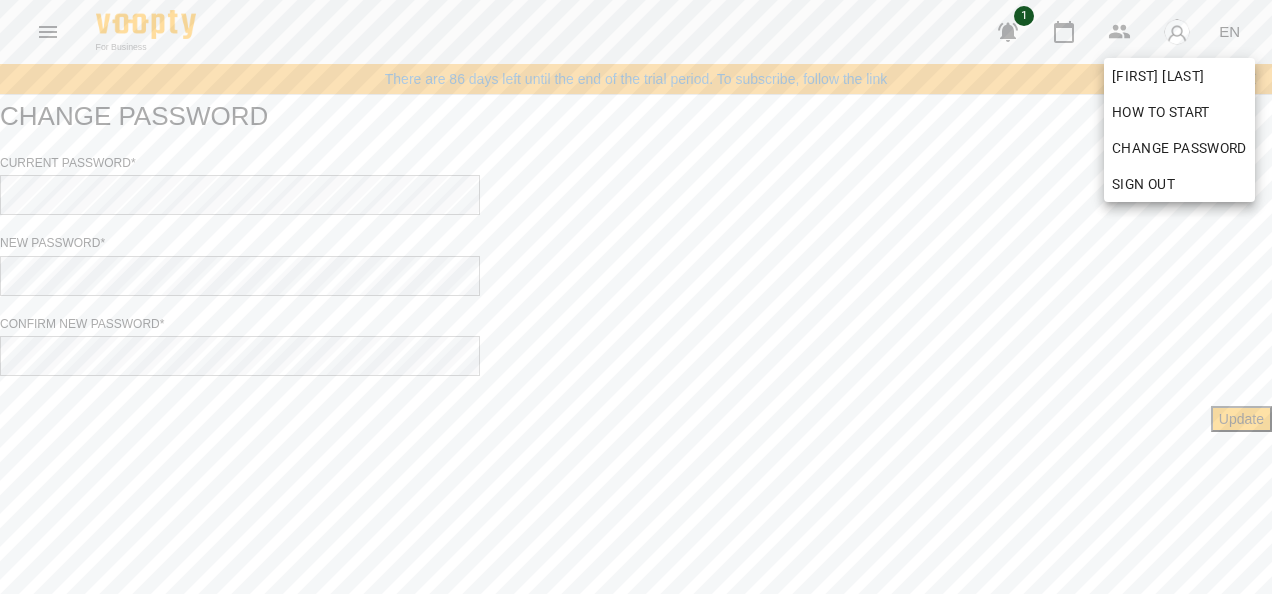 click at bounding box center [636, 297] 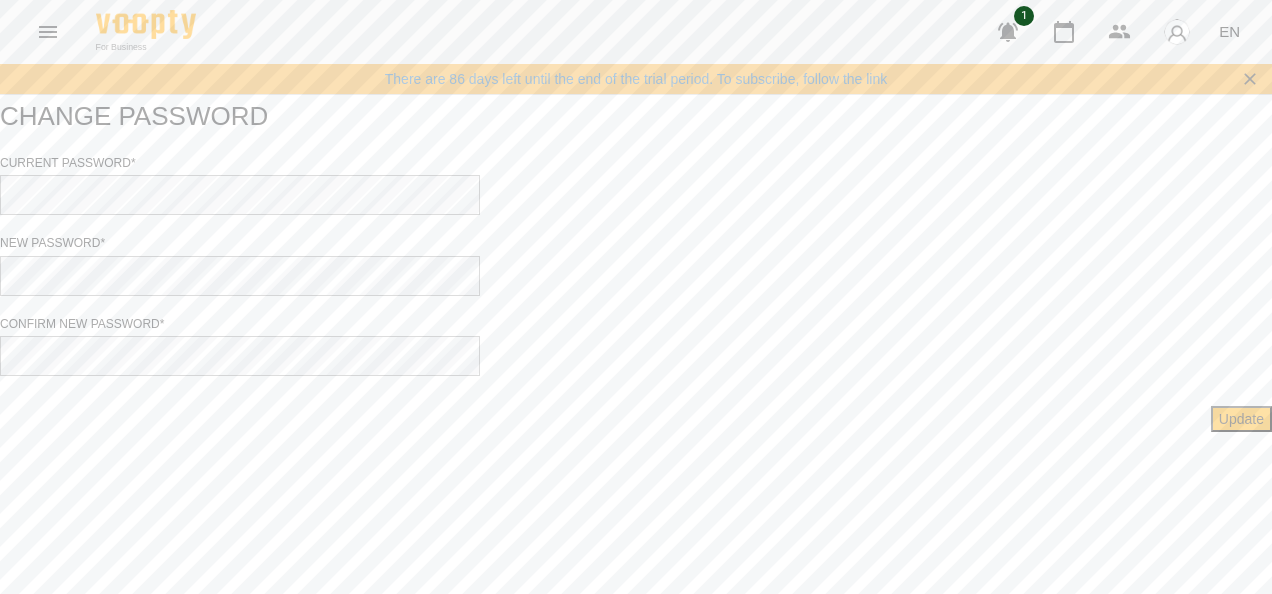 click on "Update" at bounding box center (1241, 419) 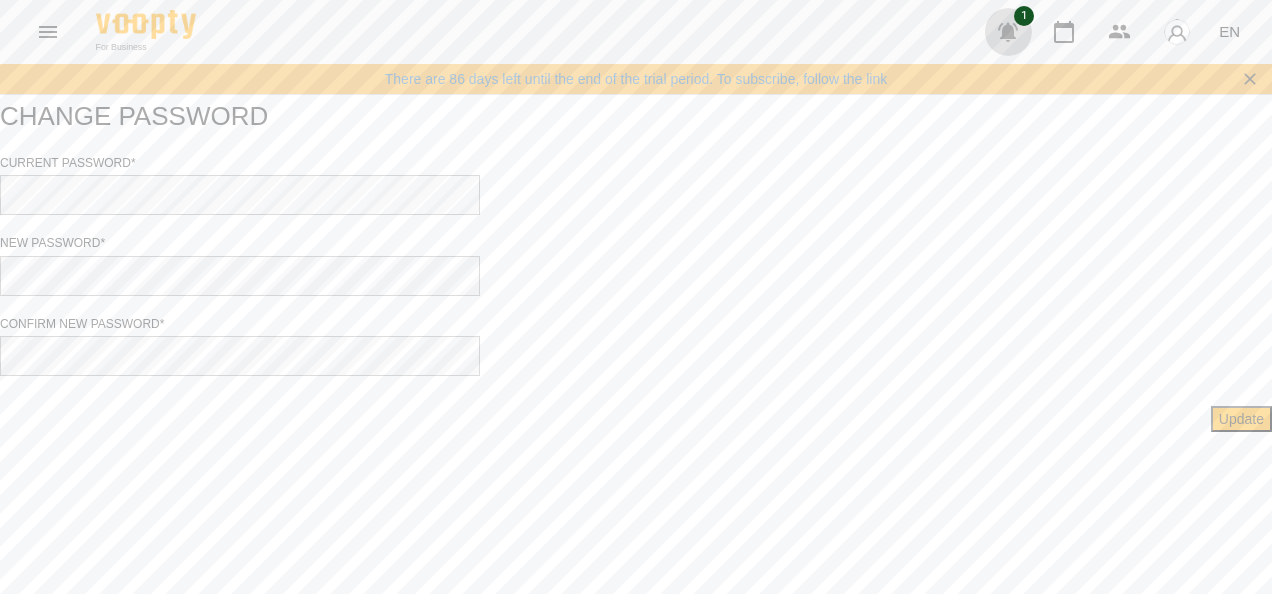 click 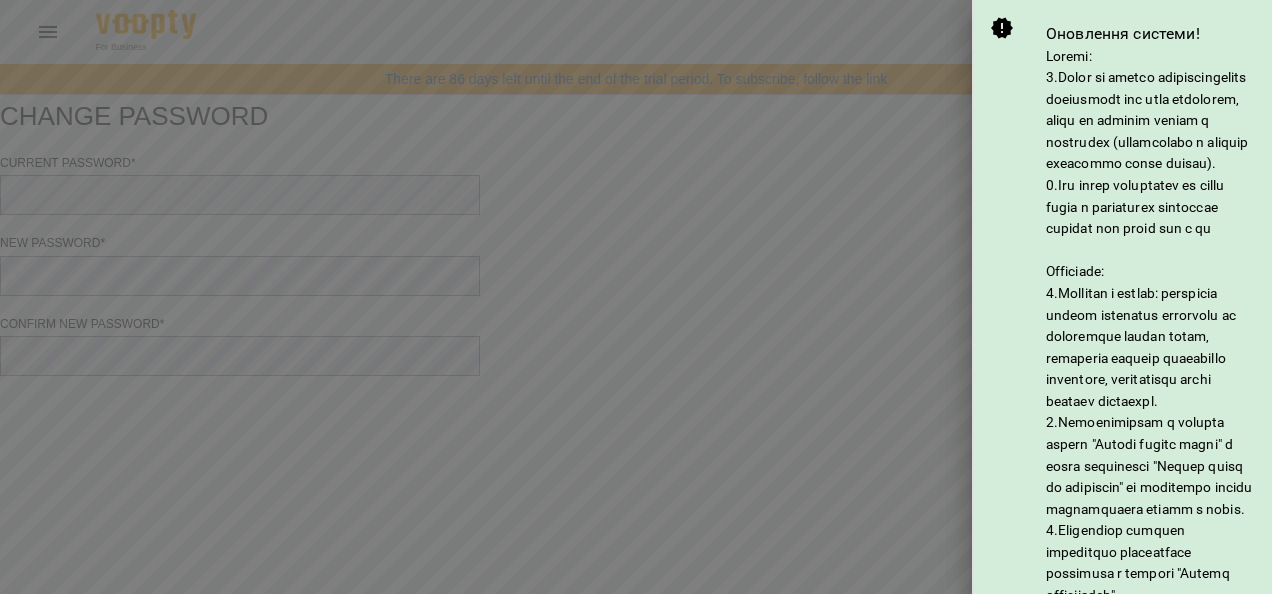 click at bounding box center (636, 297) 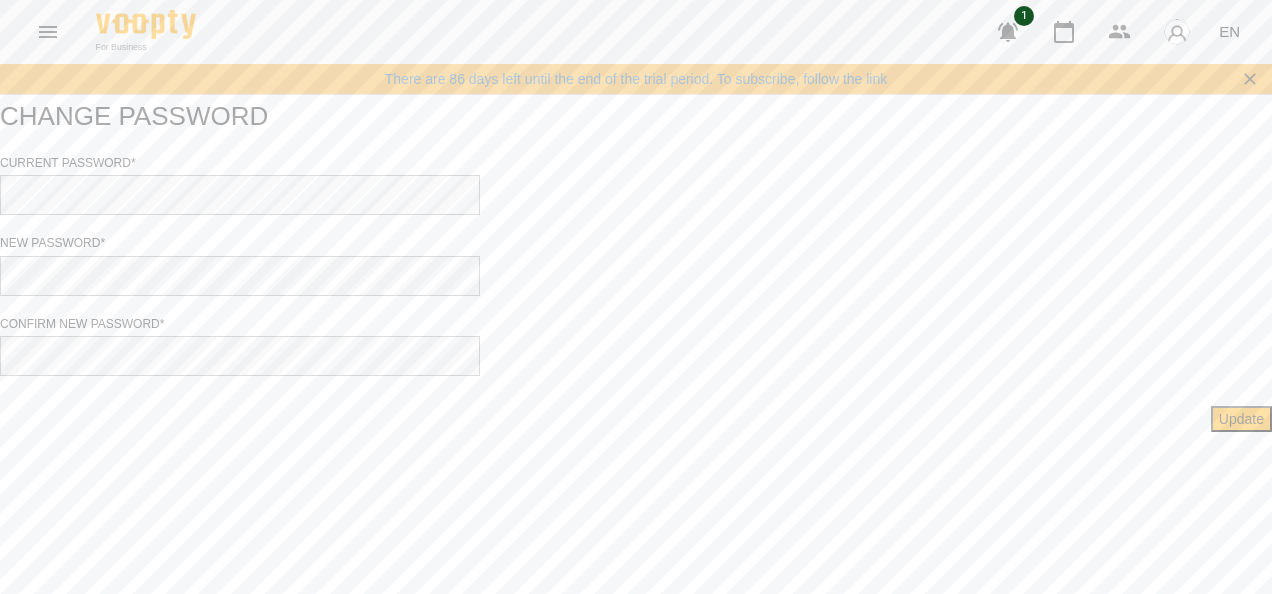 click 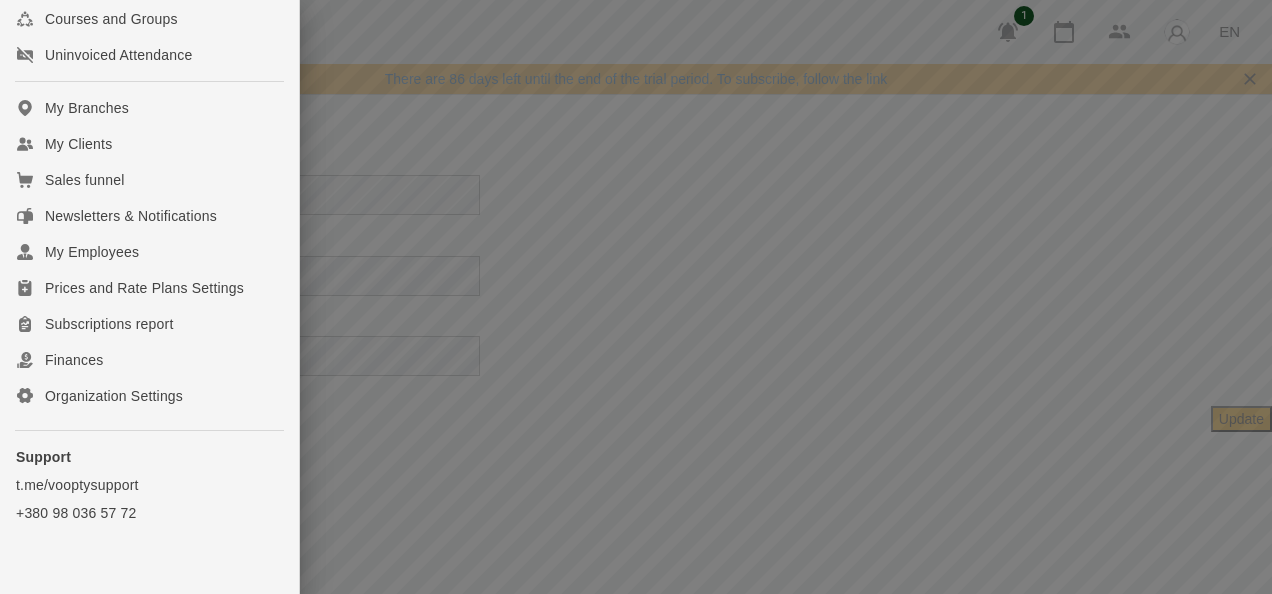 scroll, scrollTop: 345, scrollLeft: 0, axis: vertical 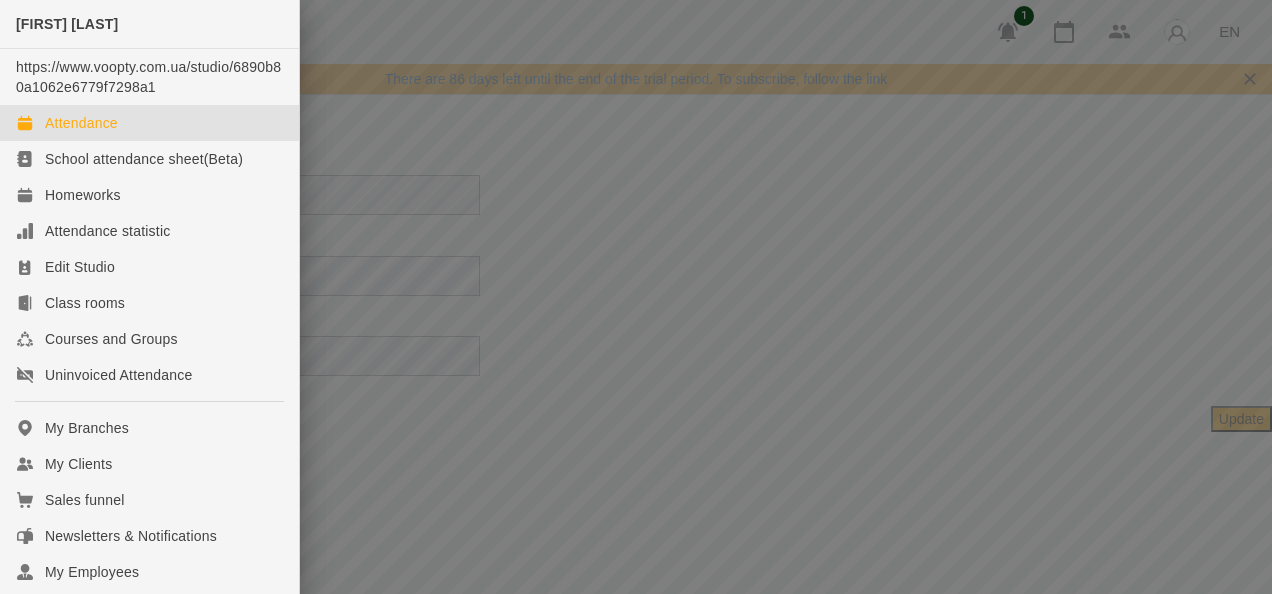 click on "Attendance" at bounding box center (81, 123) 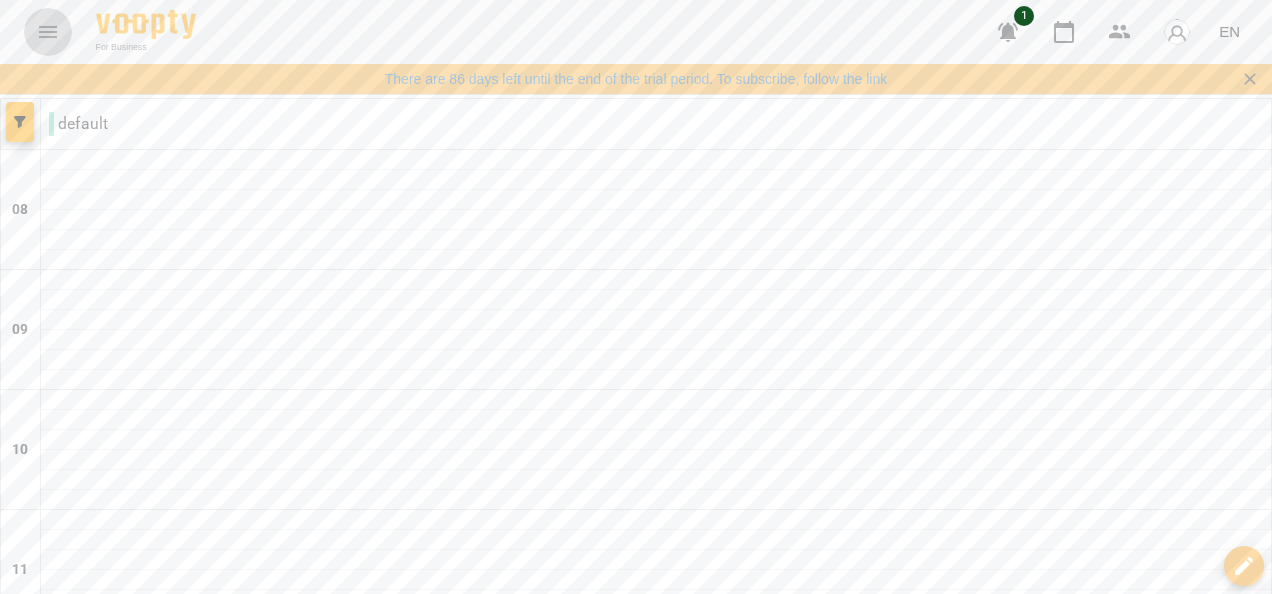 click 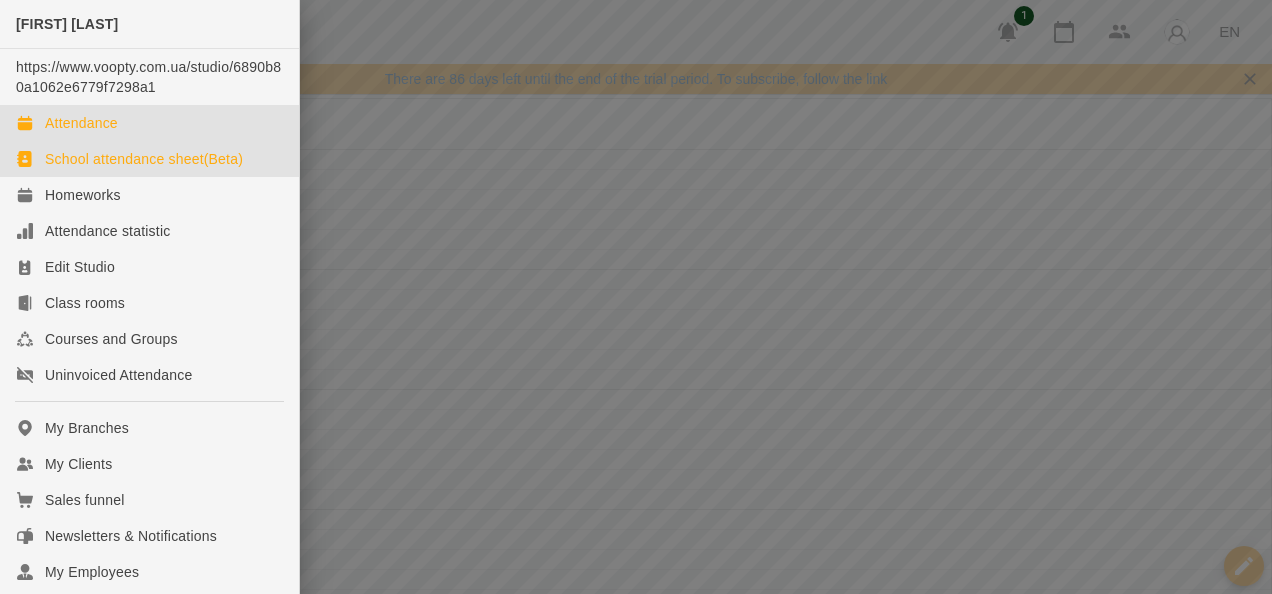 click on "School attendance sheet(Beta)" at bounding box center [144, 159] 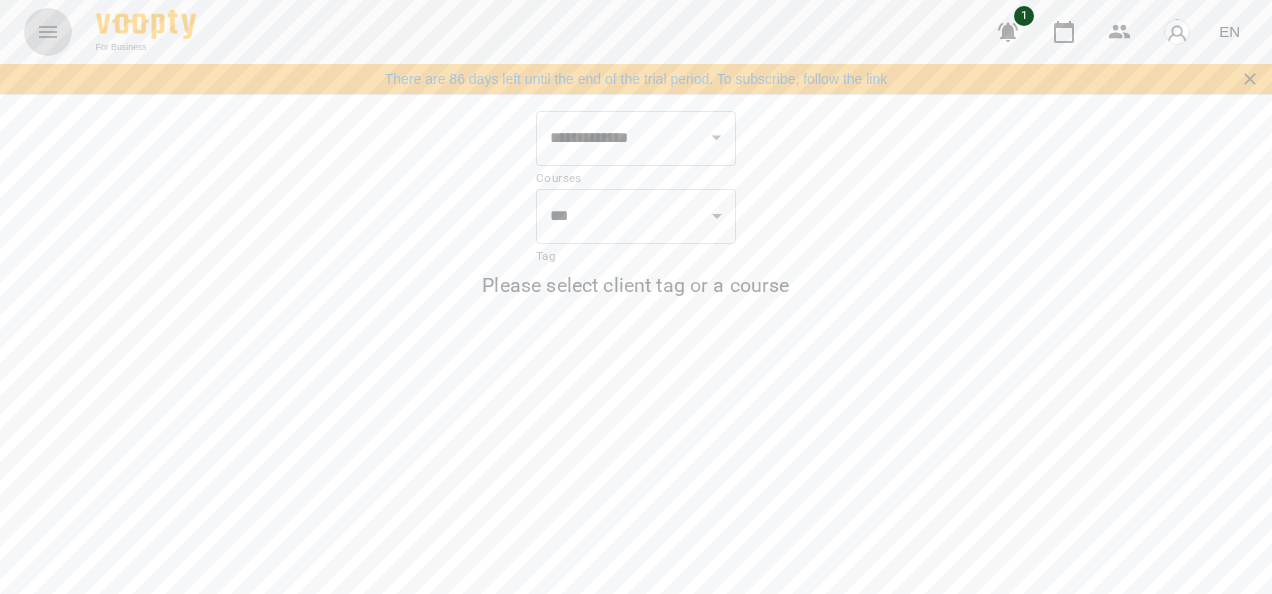 click 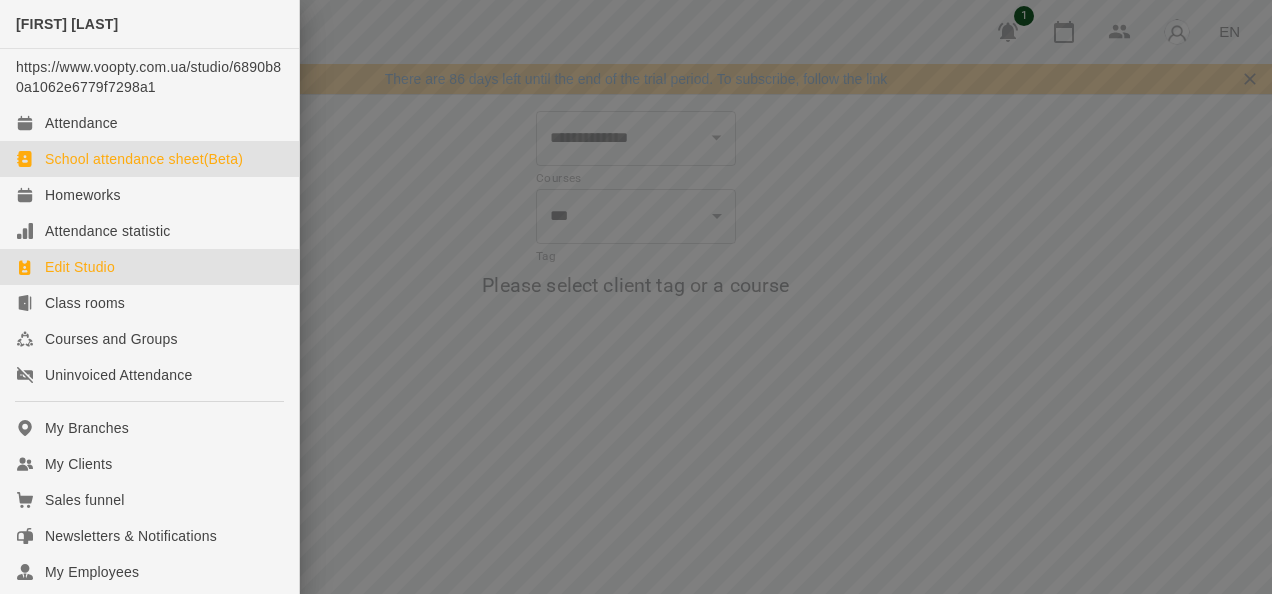 click on "Edit Studio" at bounding box center [80, 267] 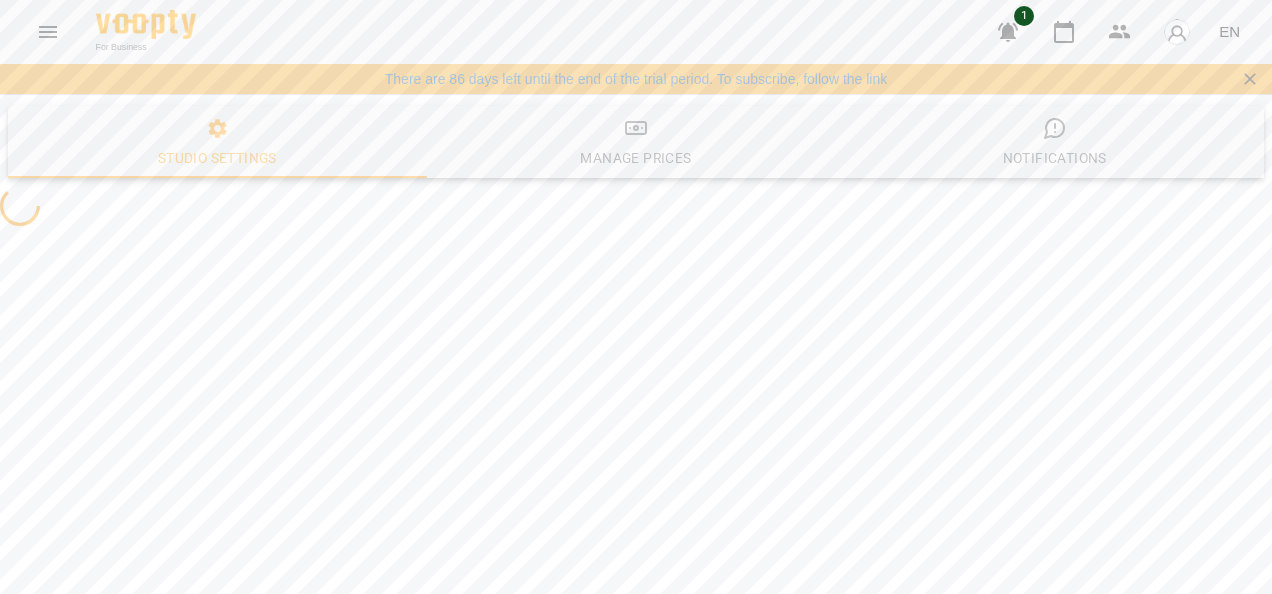 select on "**" 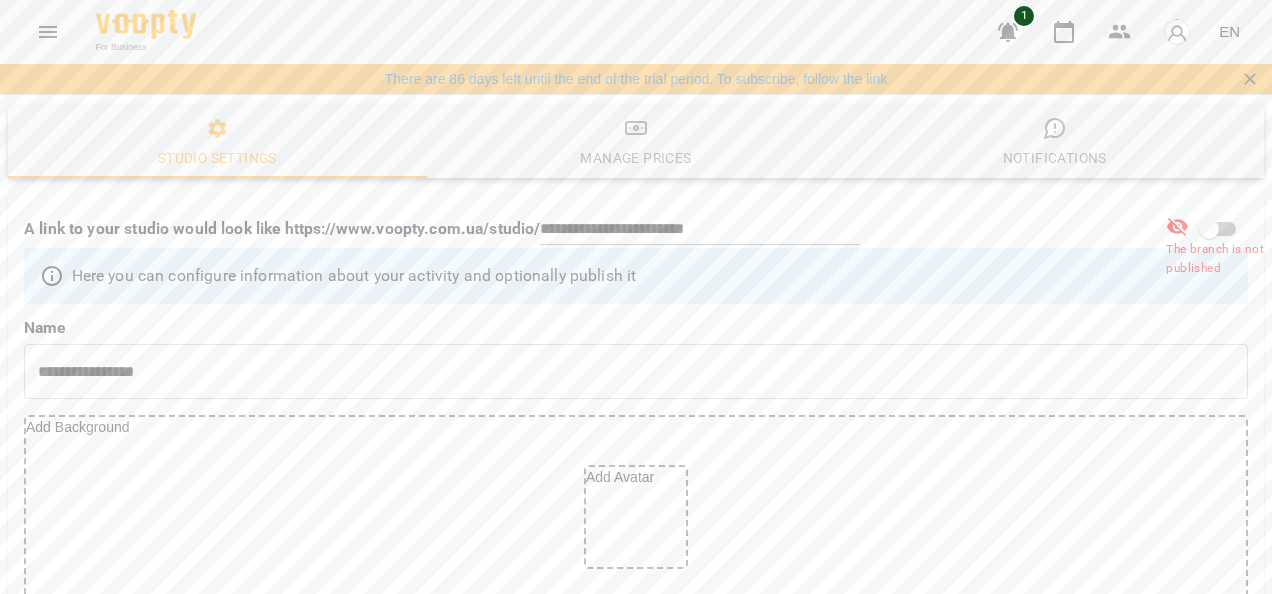 type 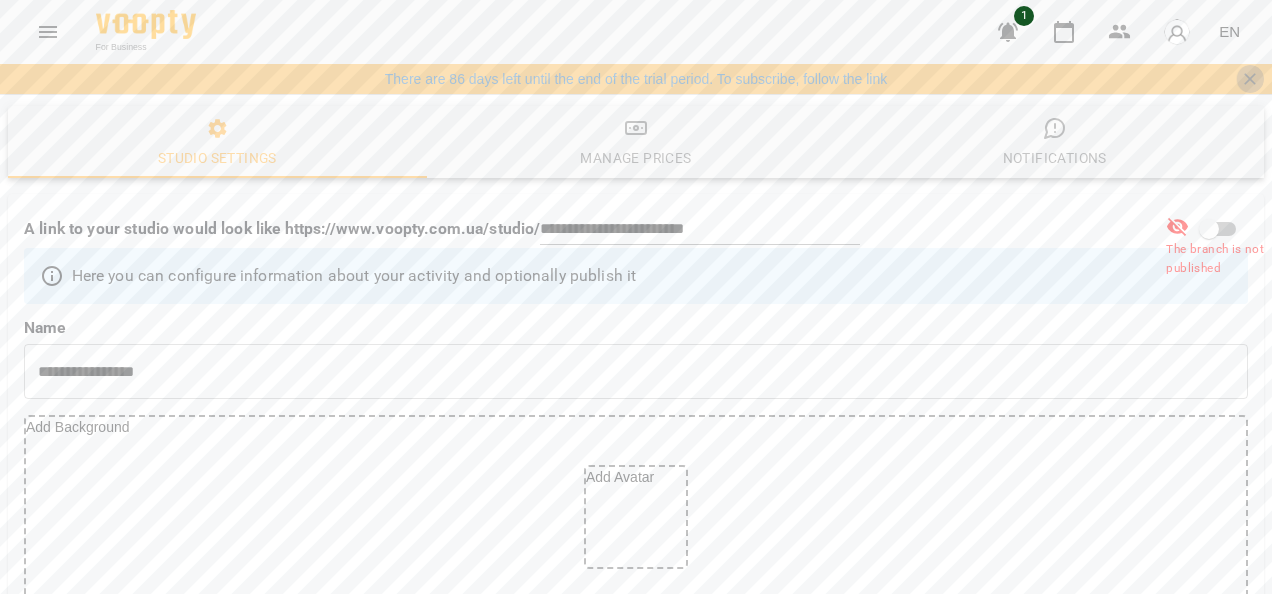 click 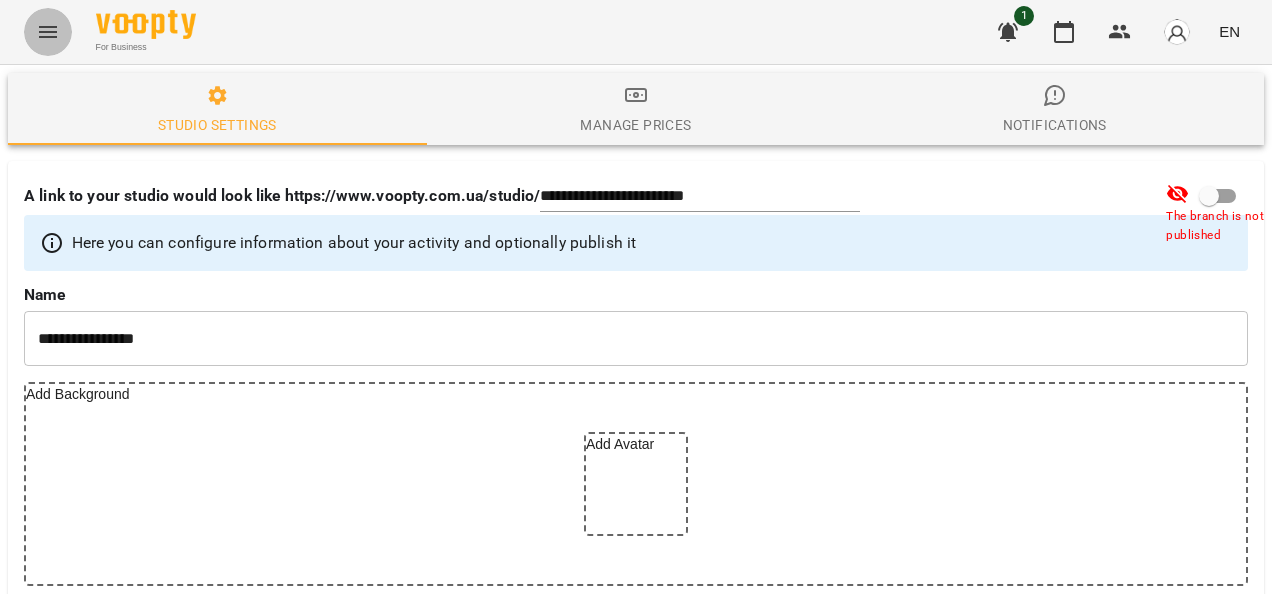 click 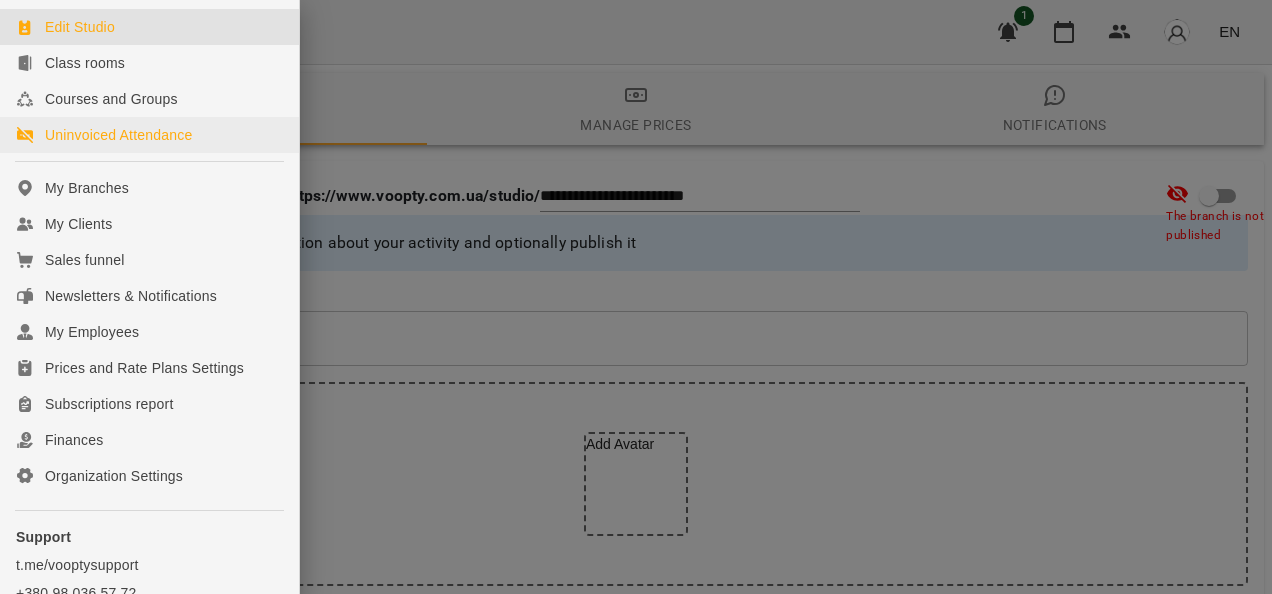 scroll, scrollTop: 280, scrollLeft: 0, axis: vertical 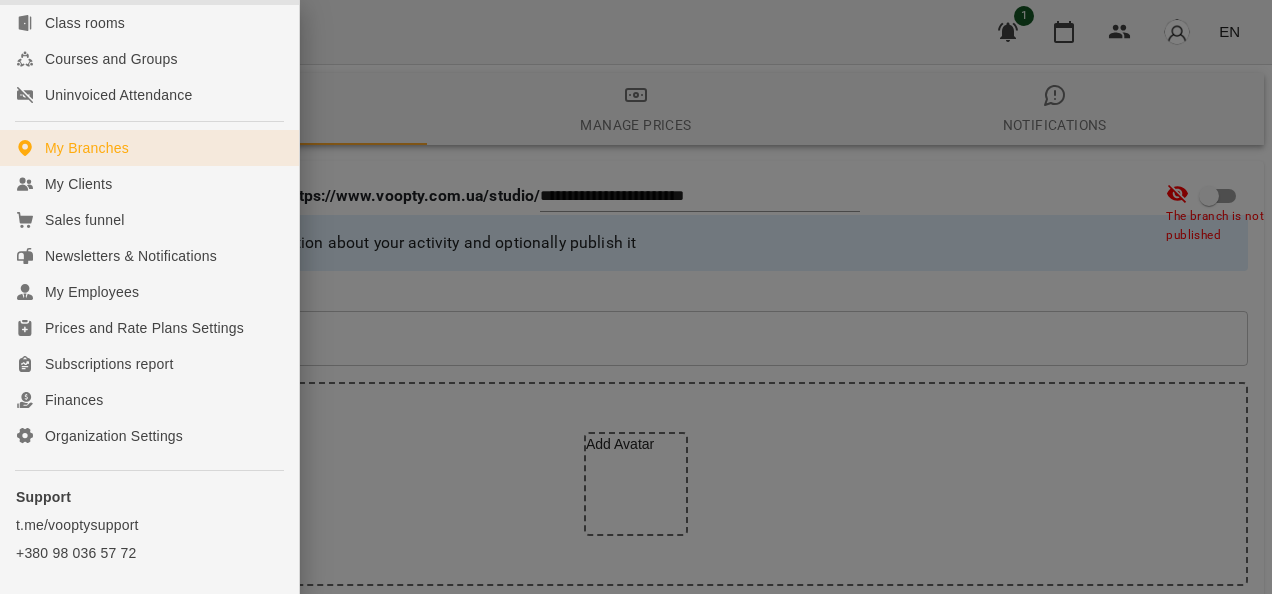 click on "My Branches" at bounding box center (149, 148) 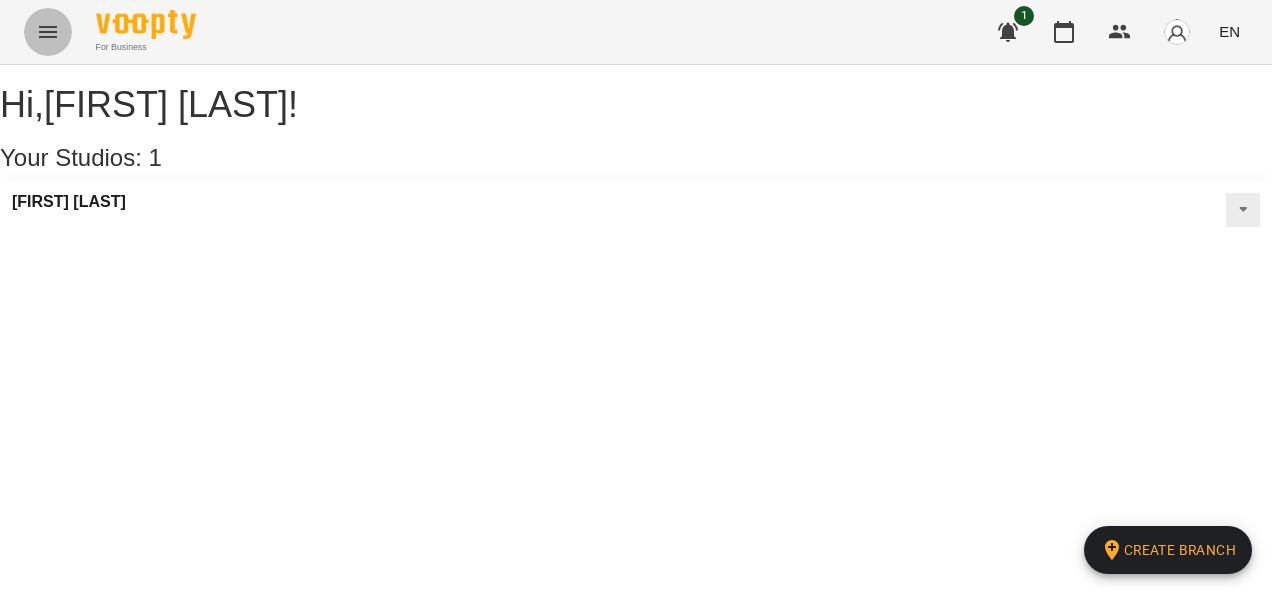 click 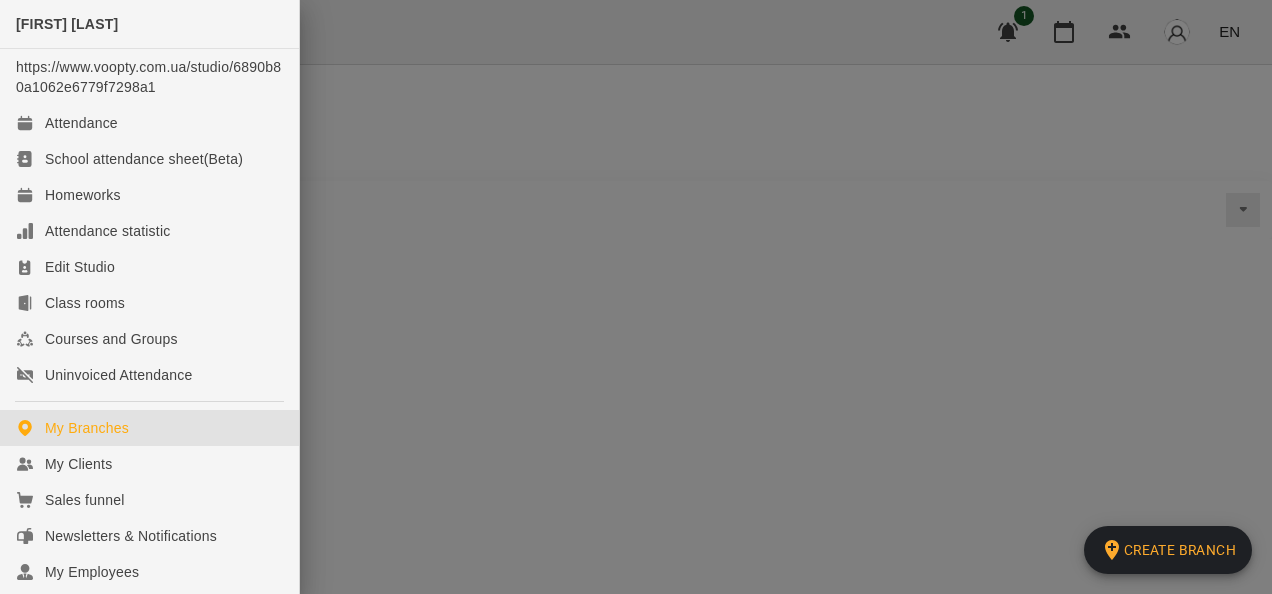click at bounding box center [636, 297] 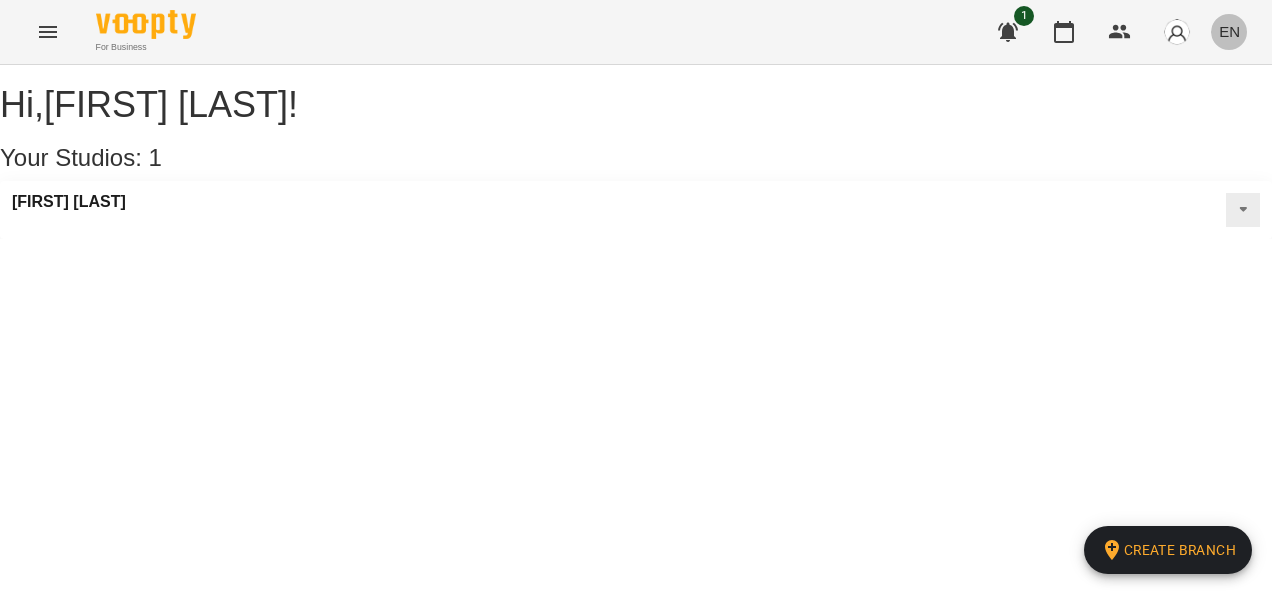 click on "EN" at bounding box center [1229, 31] 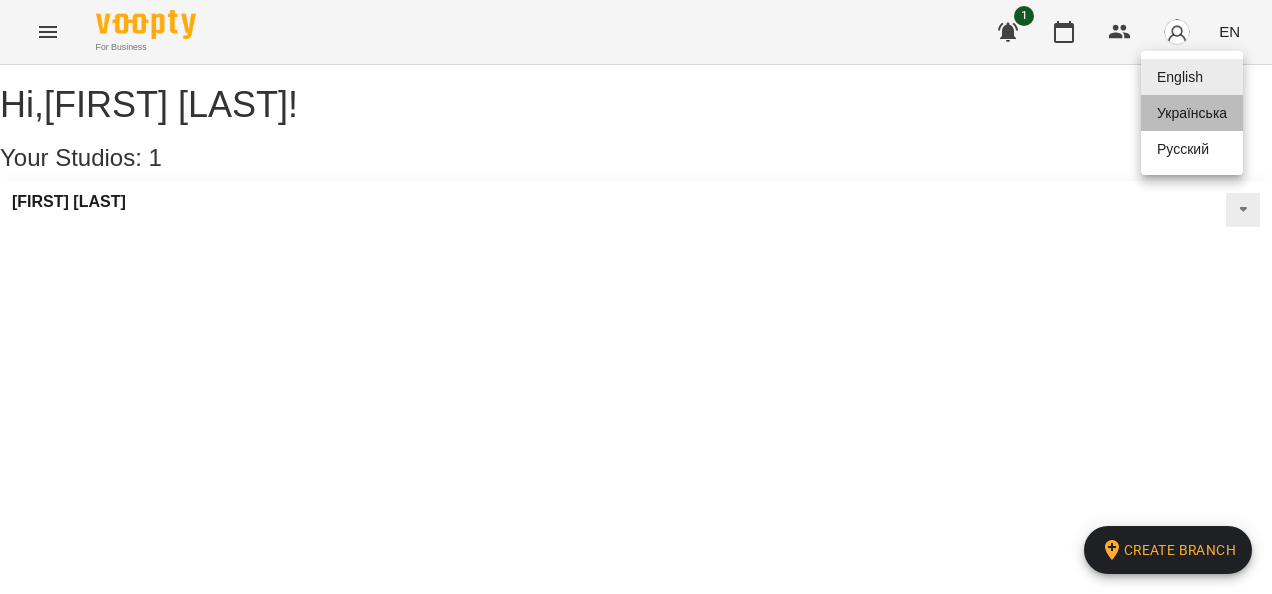 click on "Українська" at bounding box center [1192, 113] 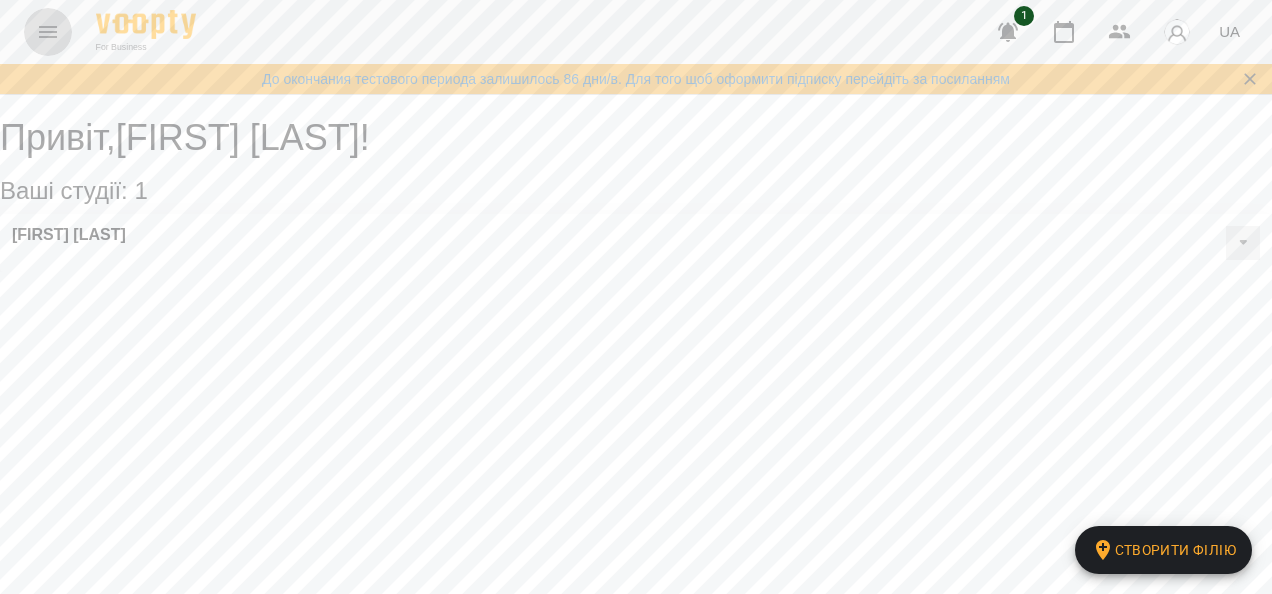 click at bounding box center [48, 32] 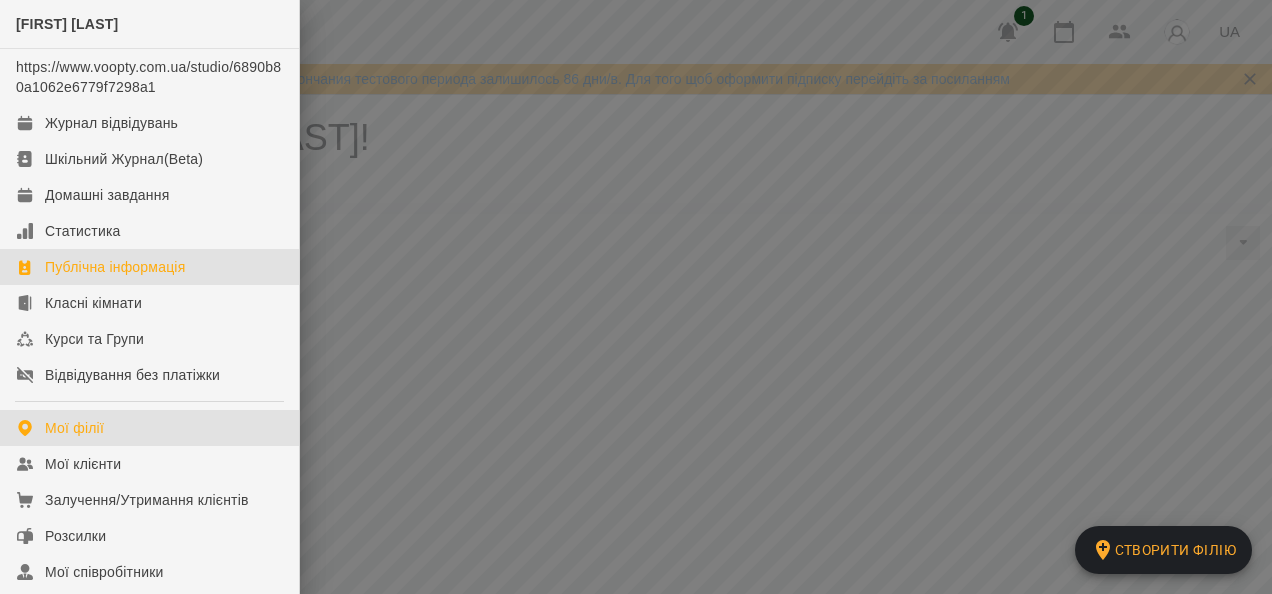 click on "Публічна інформація" at bounding box center (115, 267) 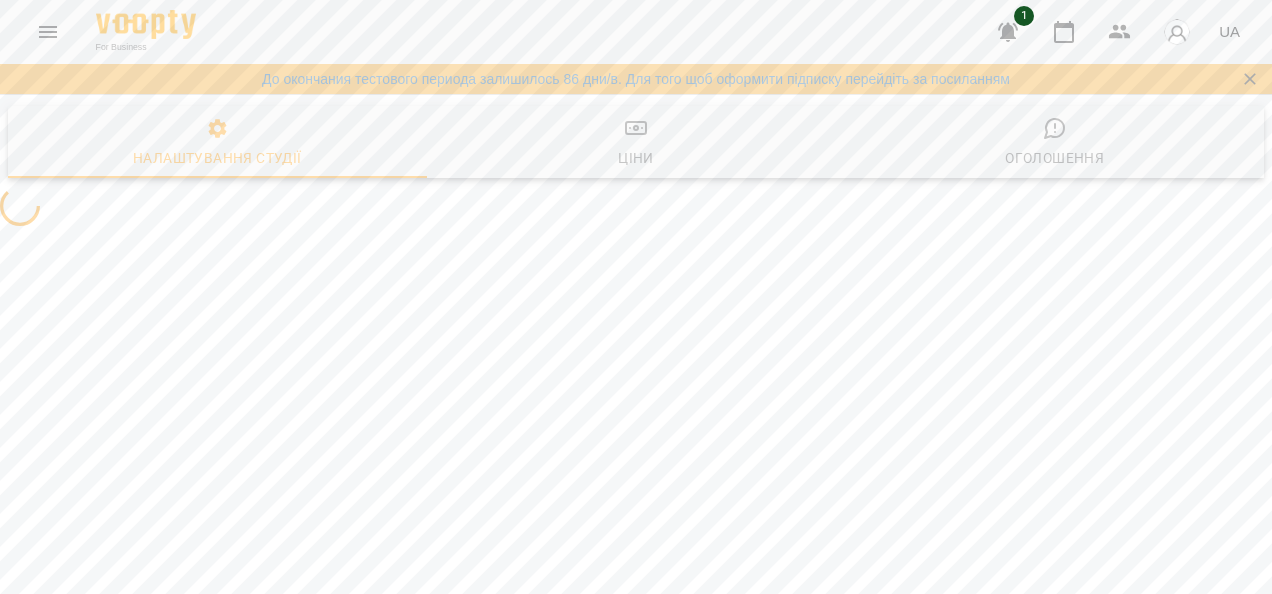 select on "**" 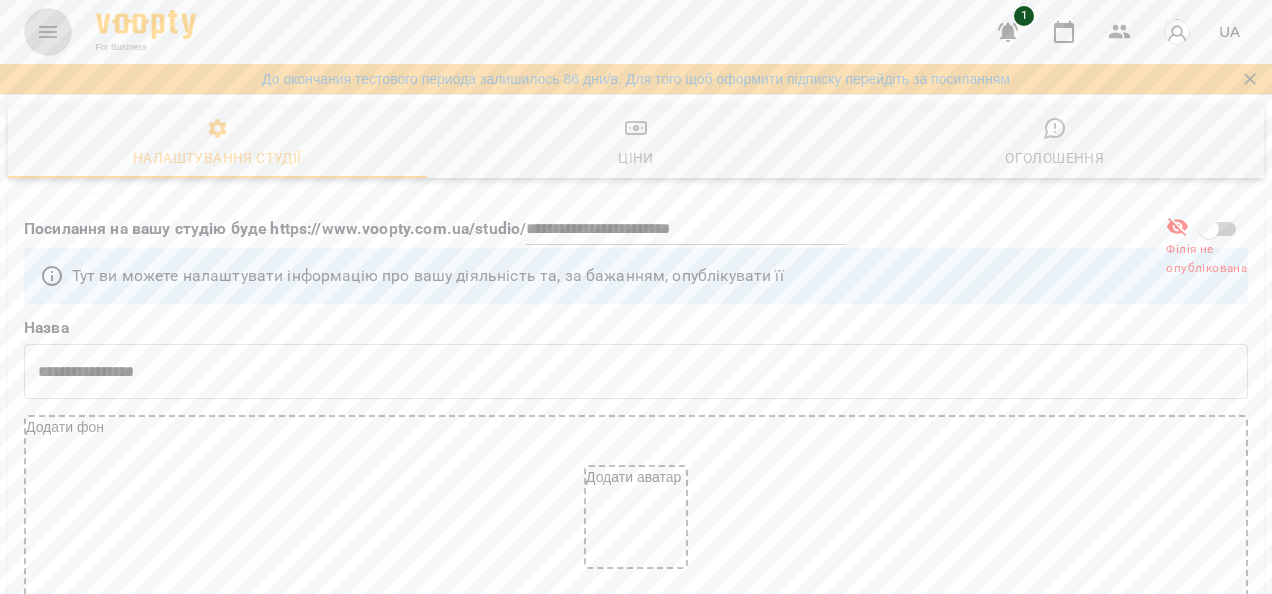 click 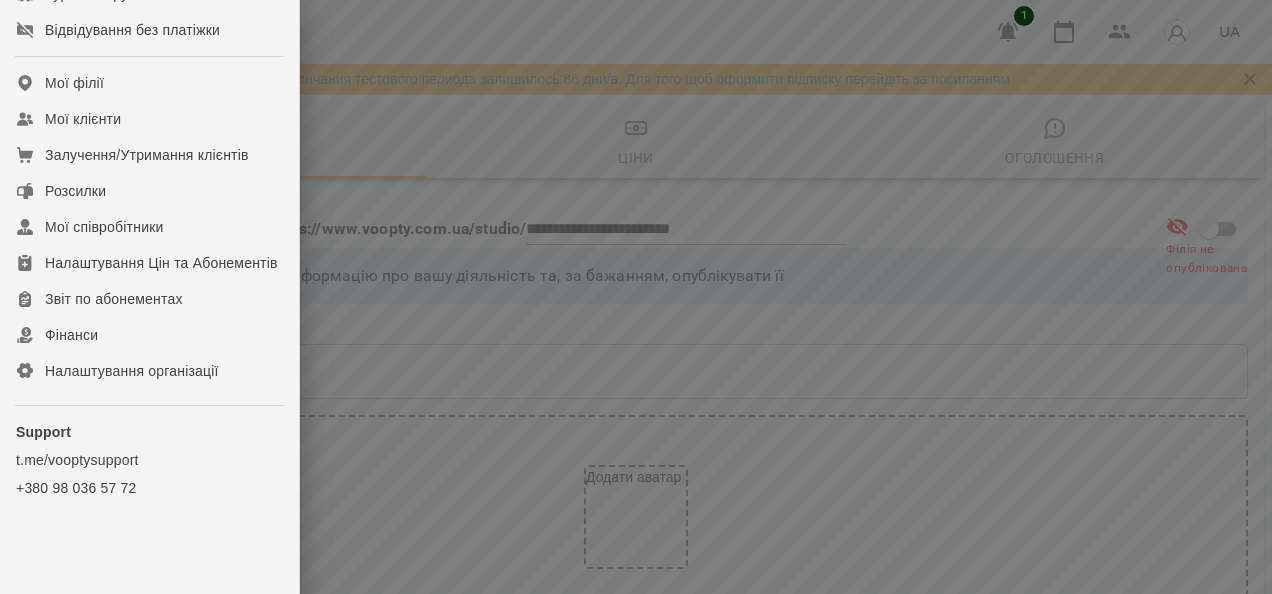 scroll, scrollTop: 365, scrollLeft: 0, axis: vertical 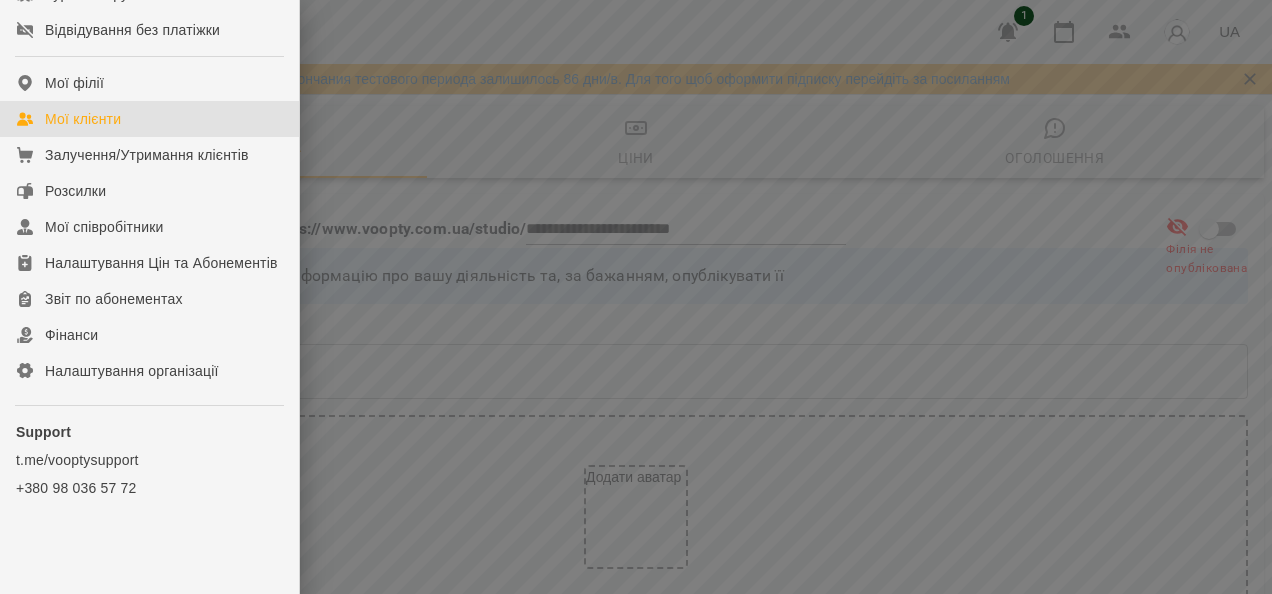 click on "Мої клієнти" at bounding box center [83, 119] 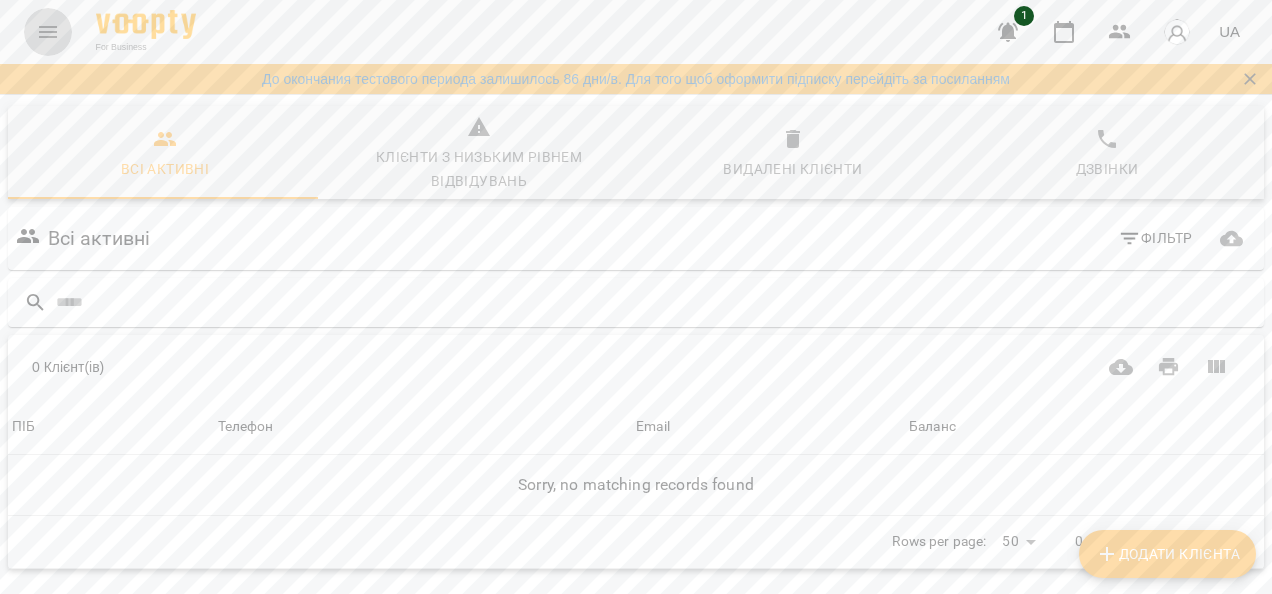 click 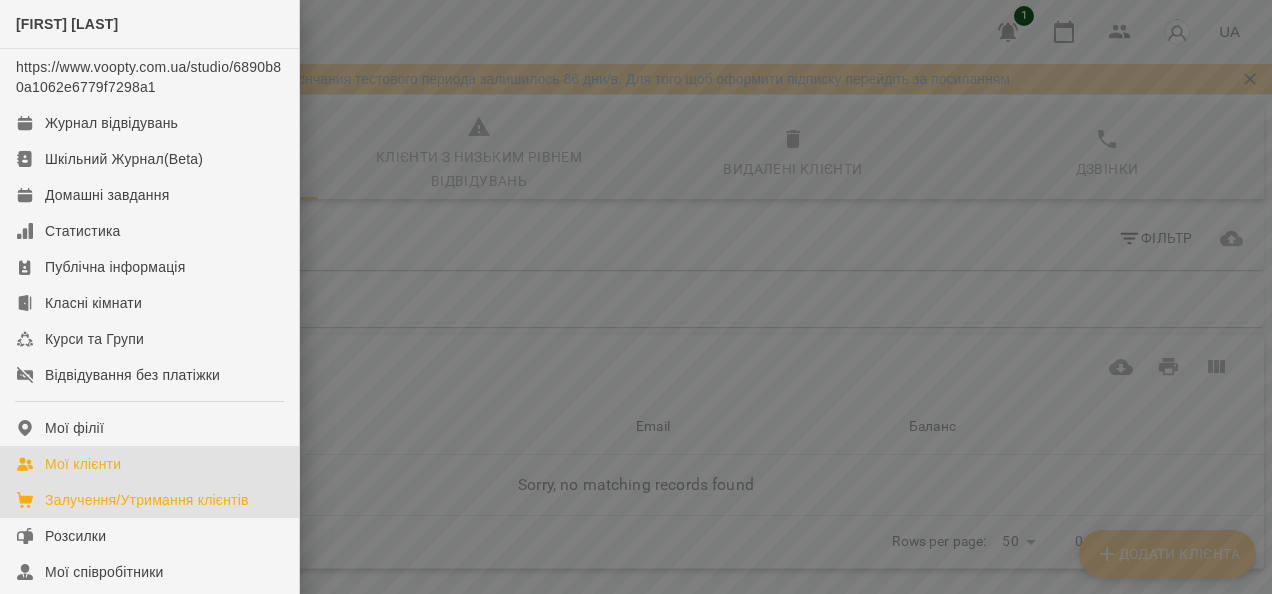 click on "Залучення/Утримання клієнтів" at bounding box center [149, 500] 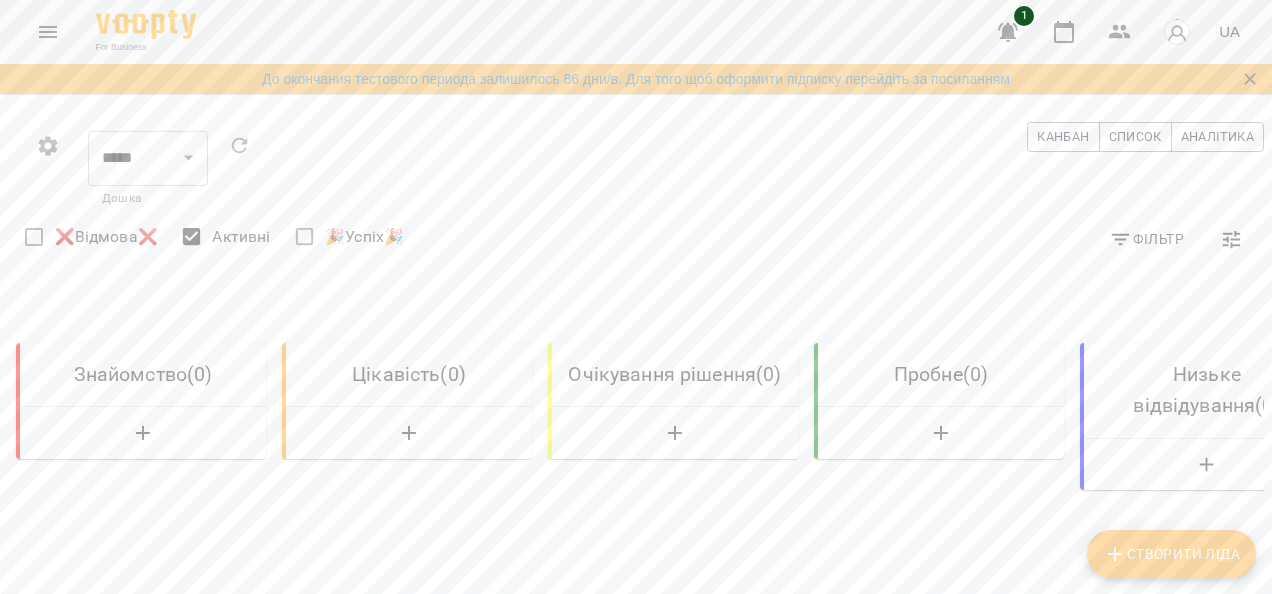 drag, startPoint x: 1268, startPoint y: 233, endPoint x: 1270, endPoint y: 292, distance: 59.03389 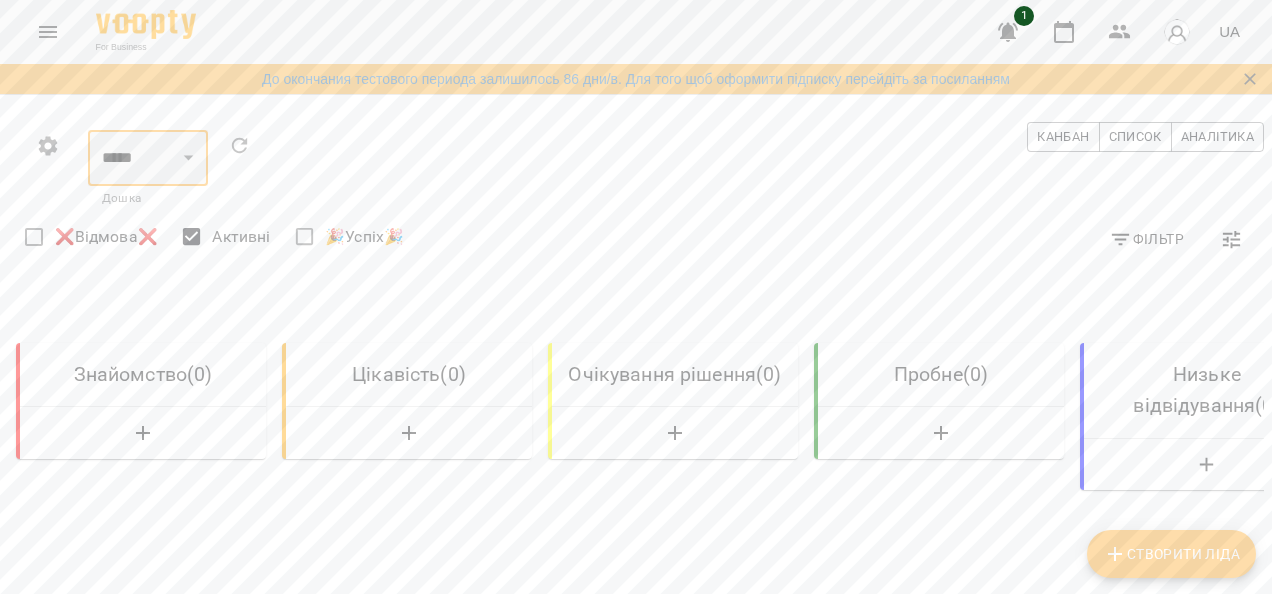 click on "*****" at bounding box center [148, 158] 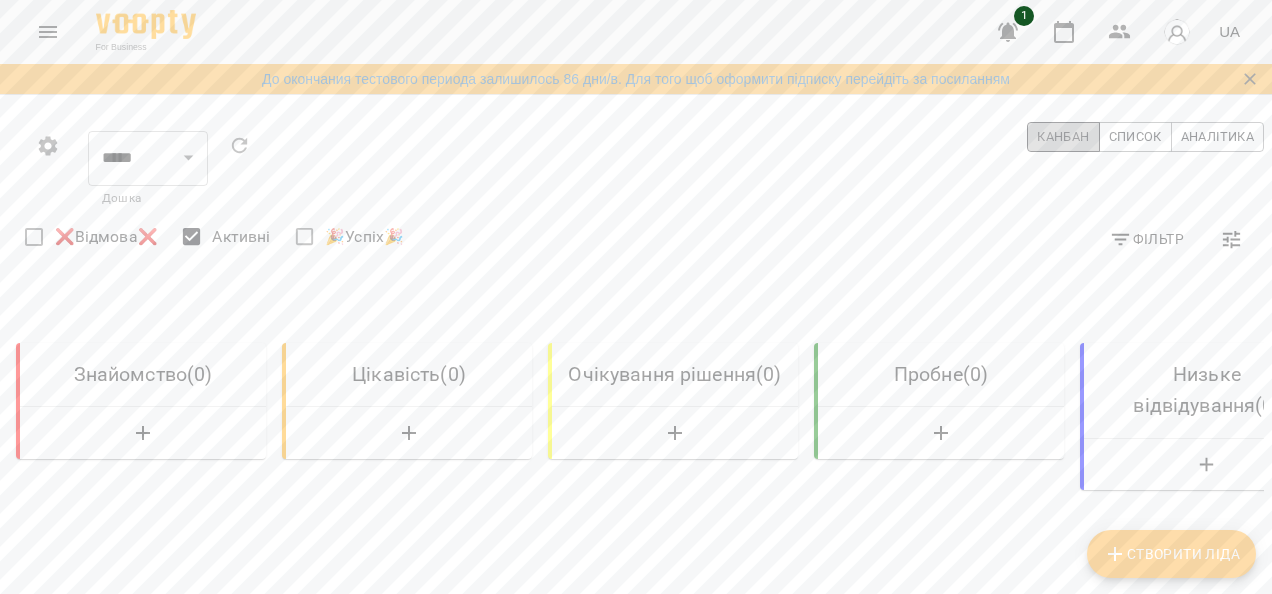 click on "Канбан" at bounding box center [1063, 137] 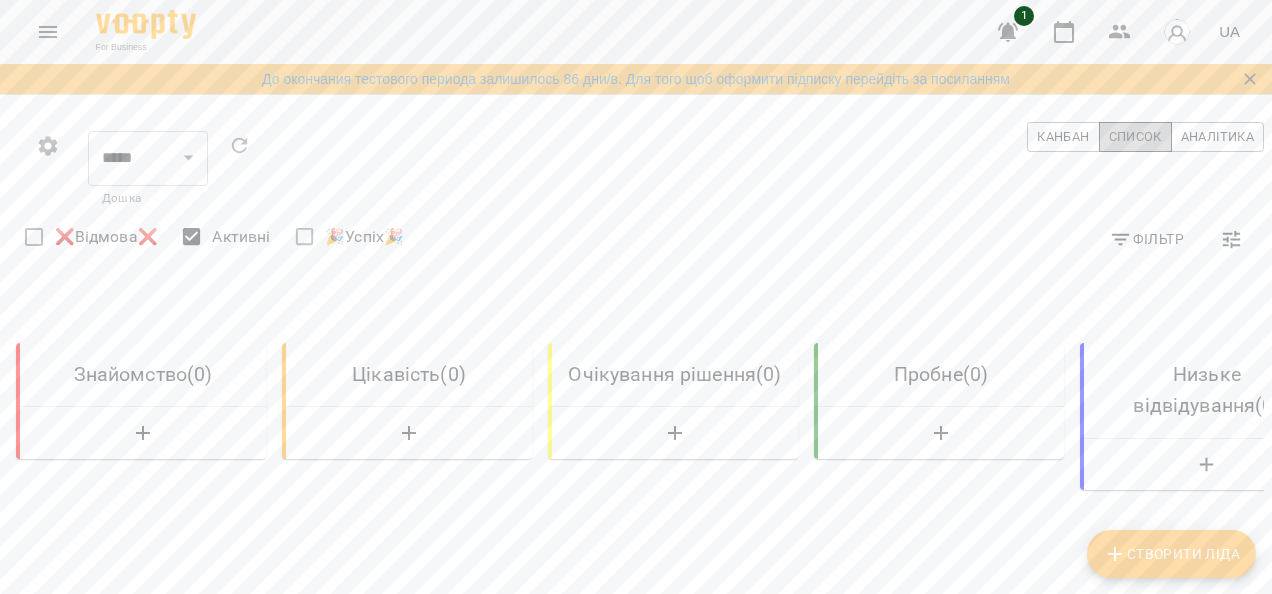 click on "Список" at bounding box center [1135, 137] 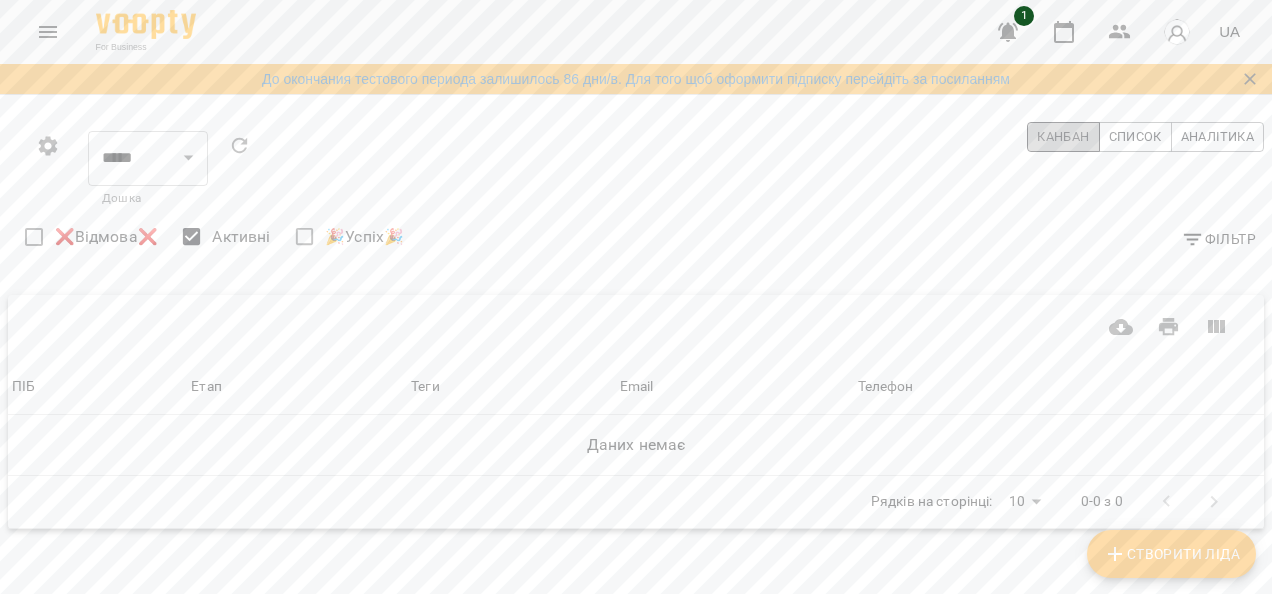 click on "Канбан" at bounding box center [1063, 137] 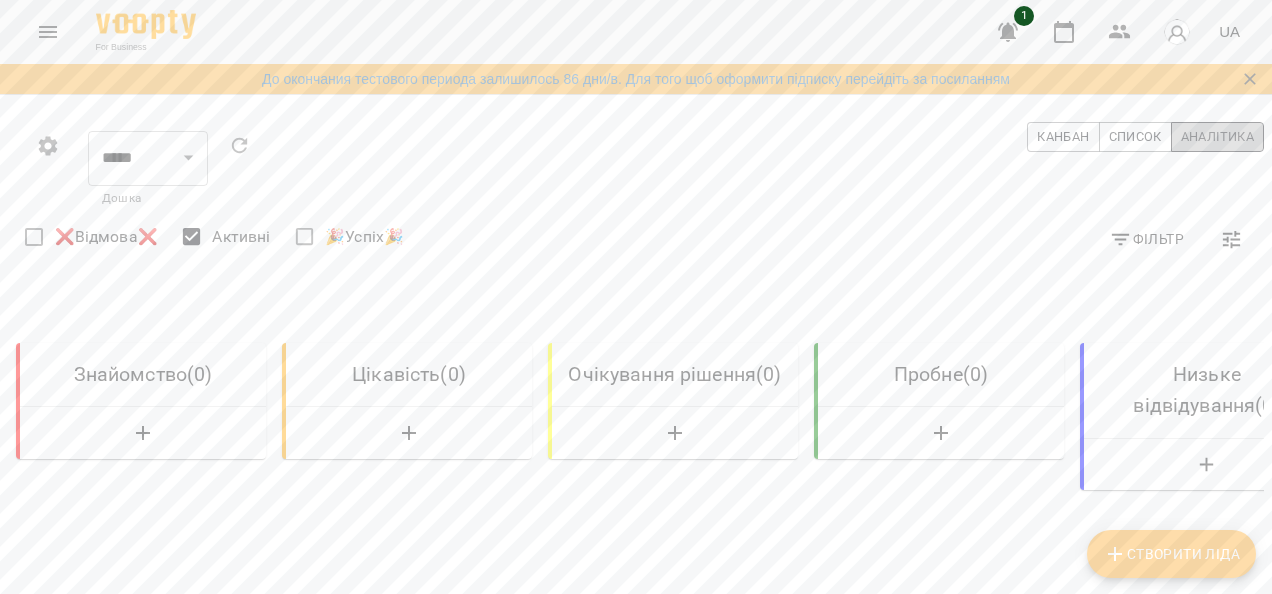 click on "Аналітика" at bounding box center (1217, 137) 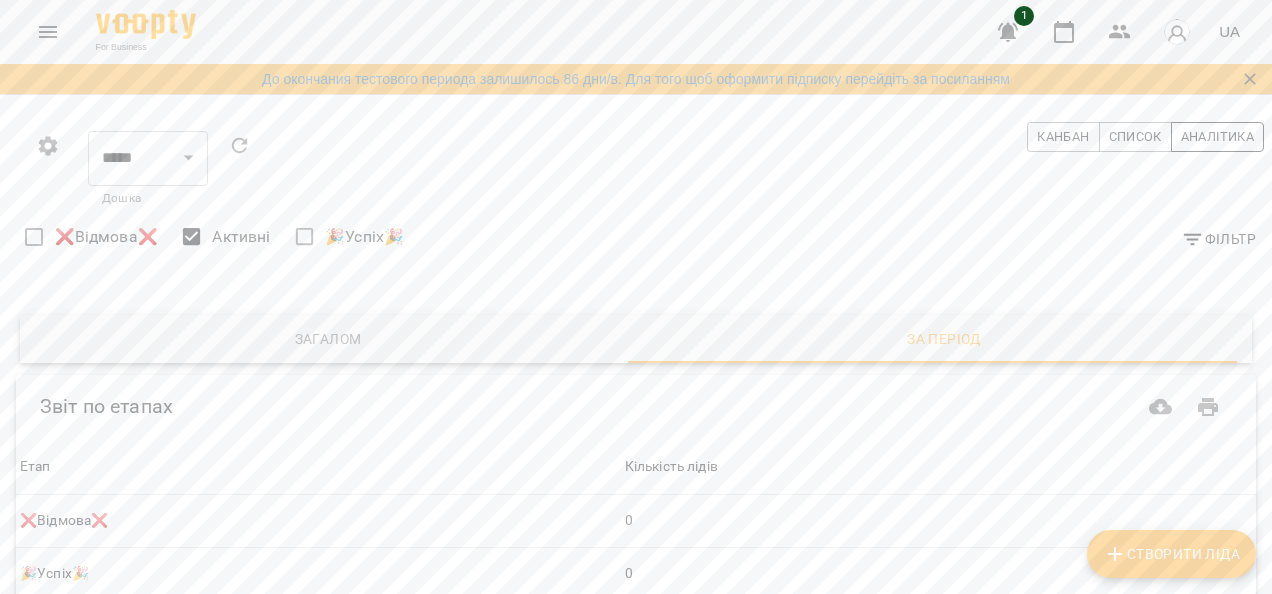 type 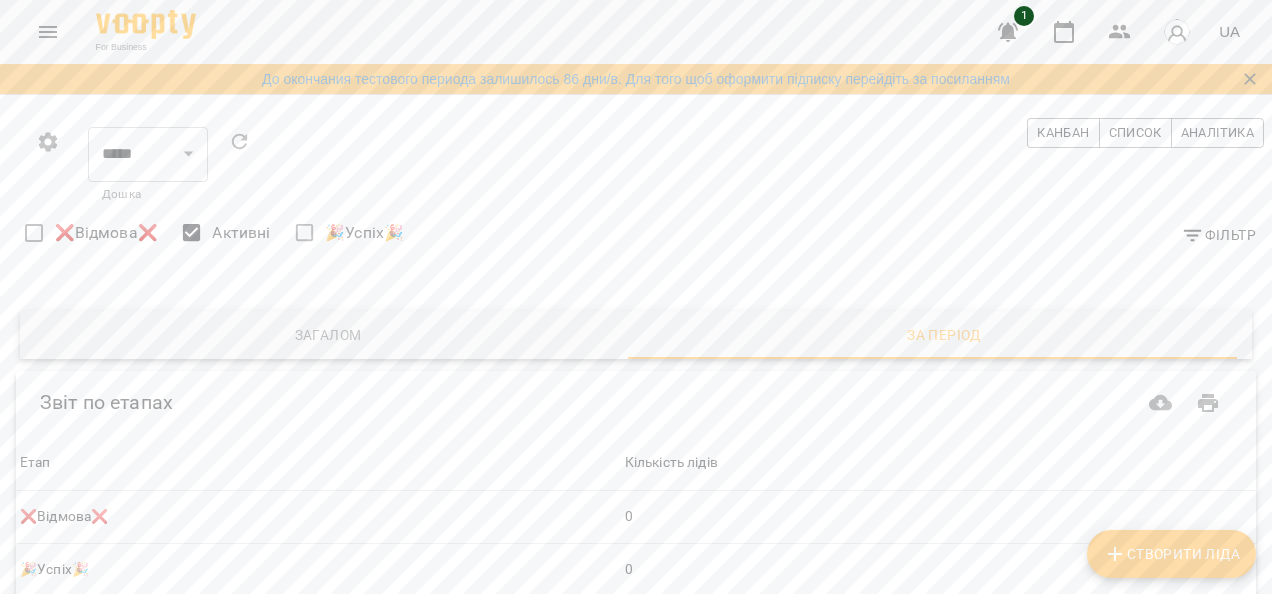 scroll, scrollTop: 0, scrollLeft: 0, axis: both 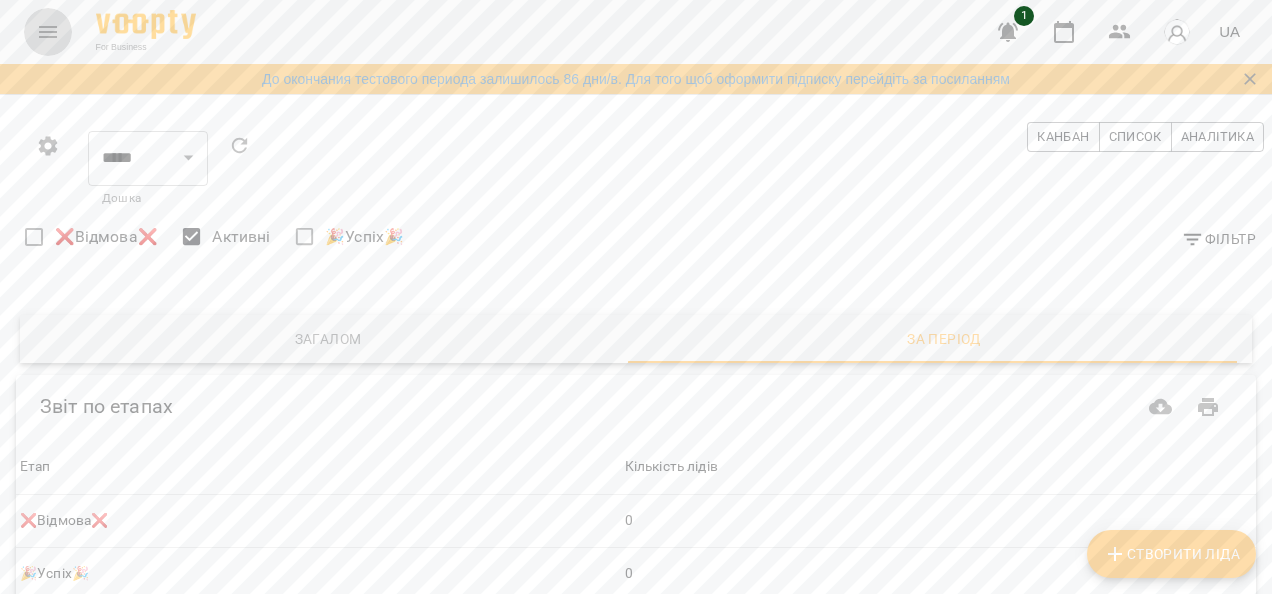 click at bounding box center [48, 32] 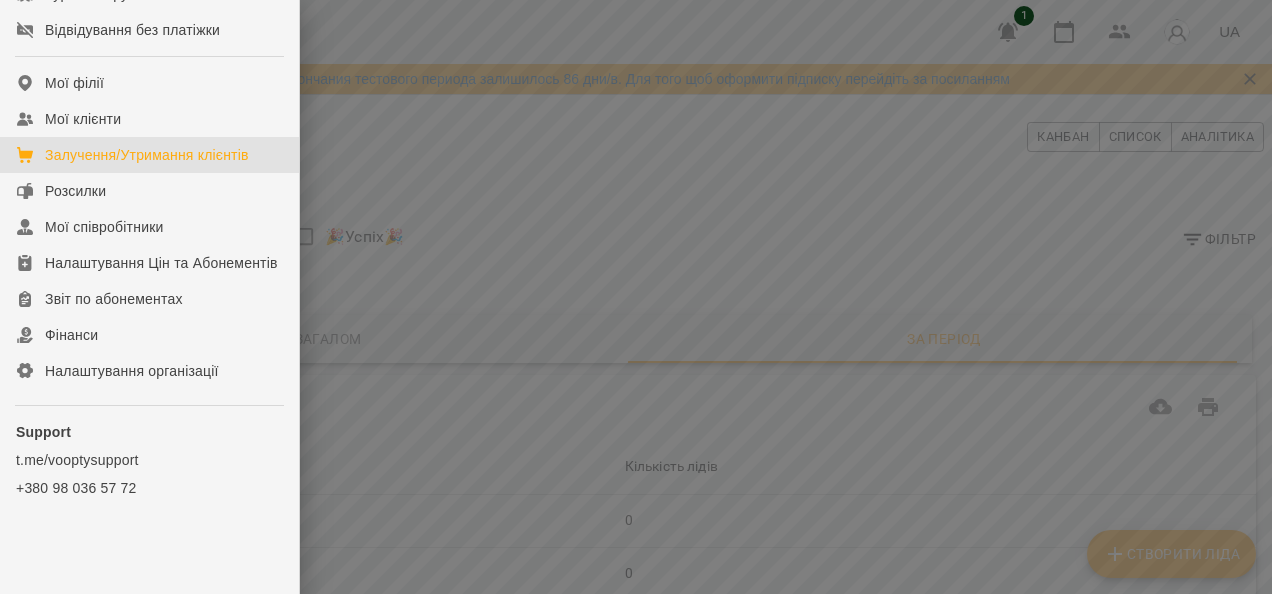 scroll, scrollTop: 365, scrollLeft: 0, axis: vertical 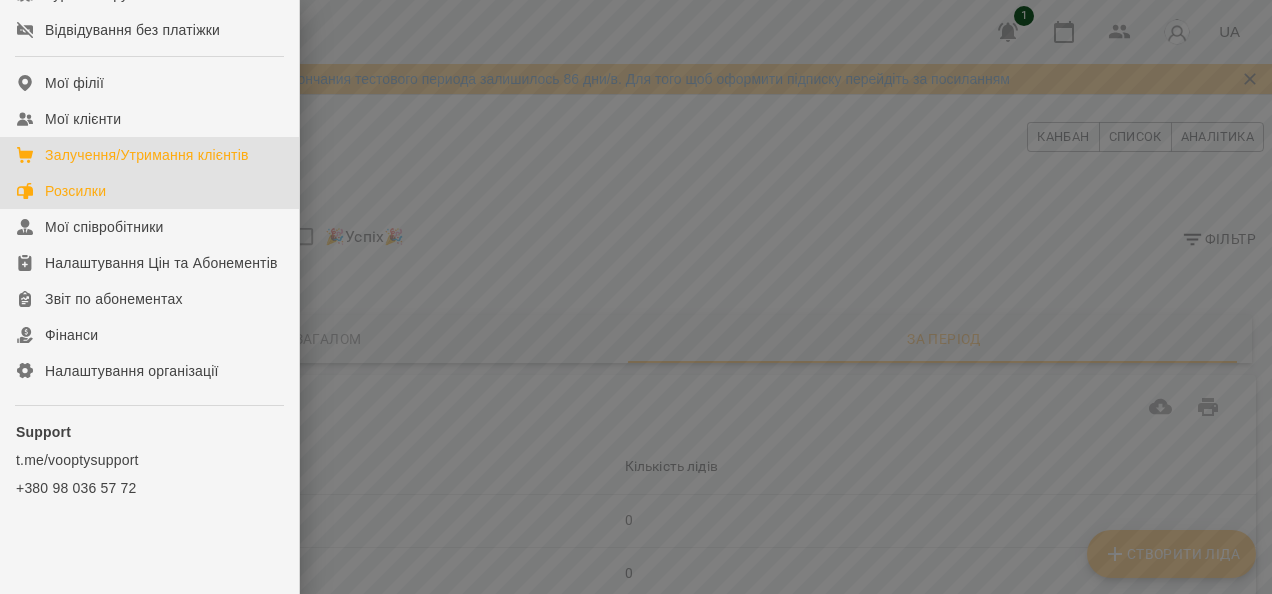 click on "Розсилки" at bounding box center [149, 191] 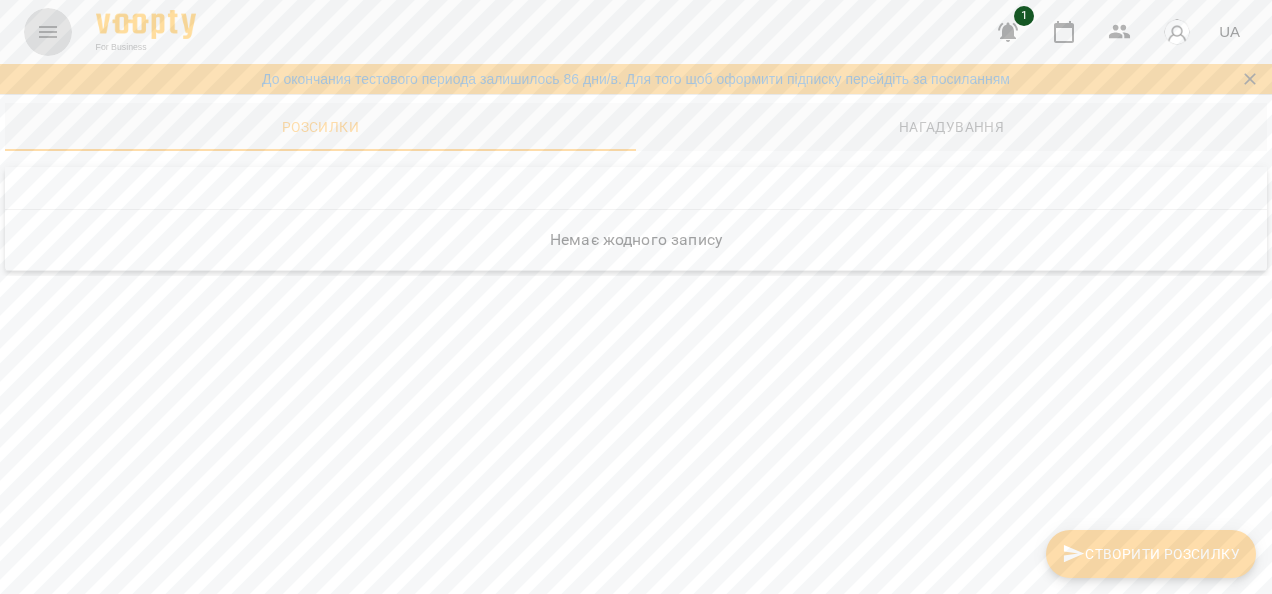 click 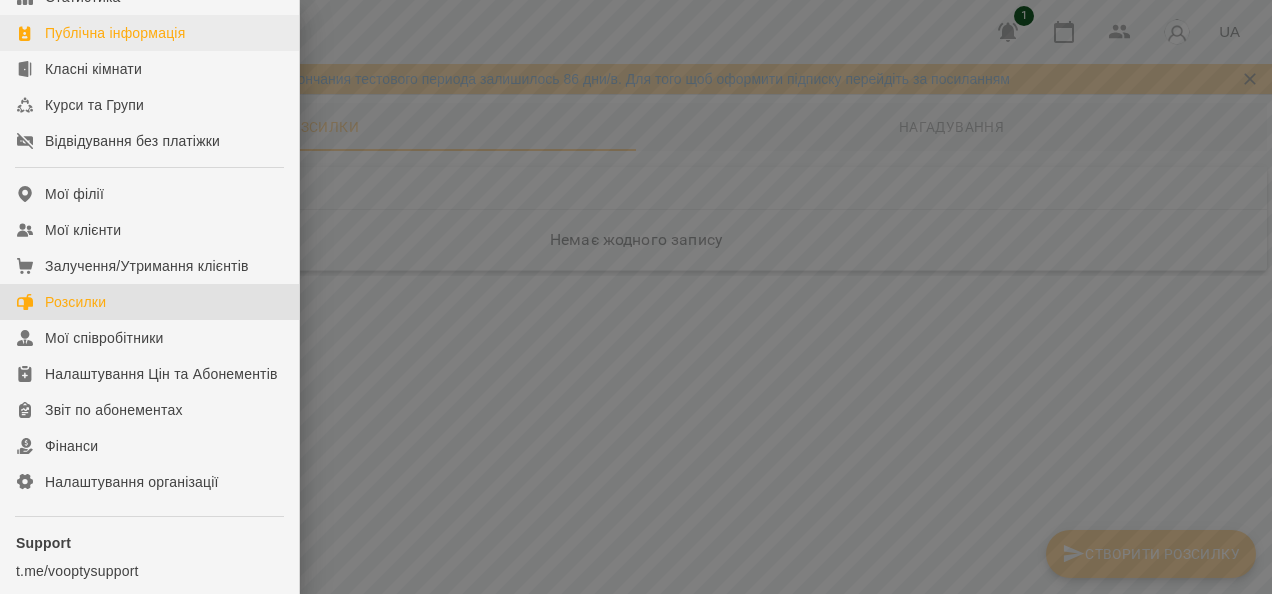 scroll, scrollTop: 365, scrollLeft: 0, axis: vertical 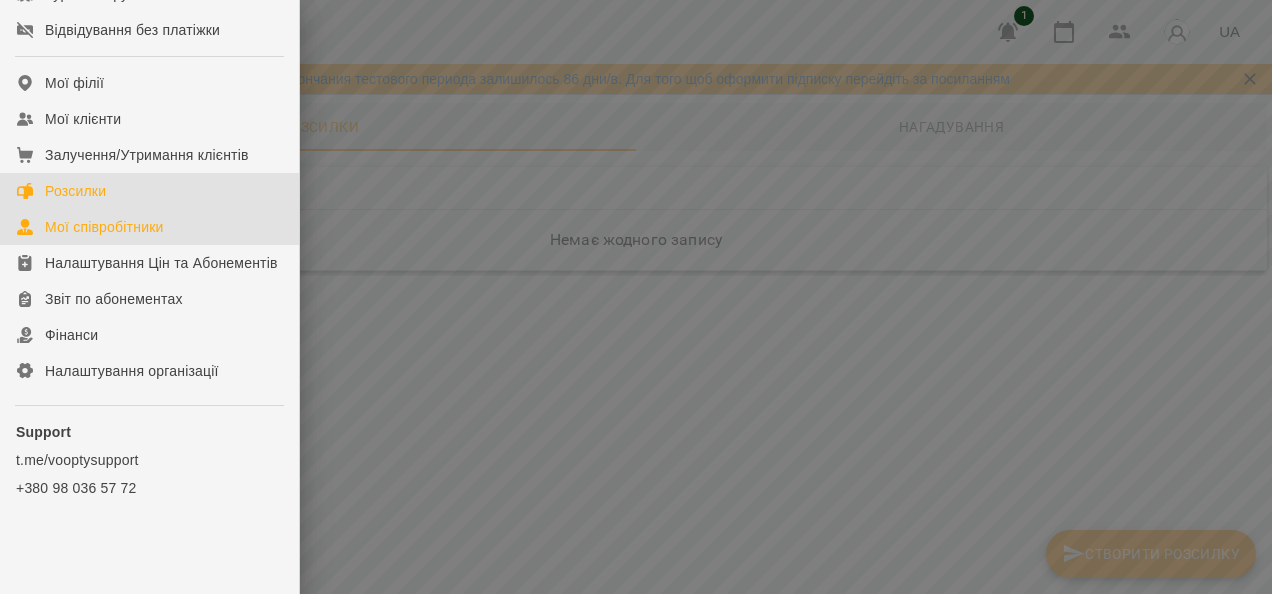 click on "Мої співробітники" at bounding box center [104, 227] 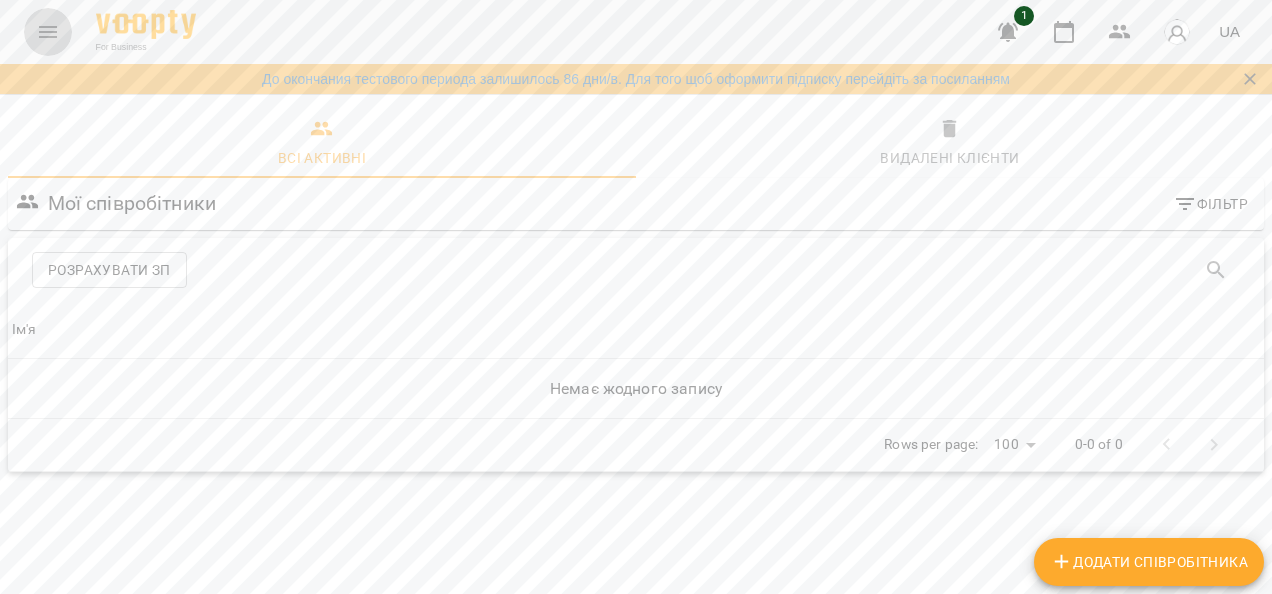 click at bounding box center (48, 32) 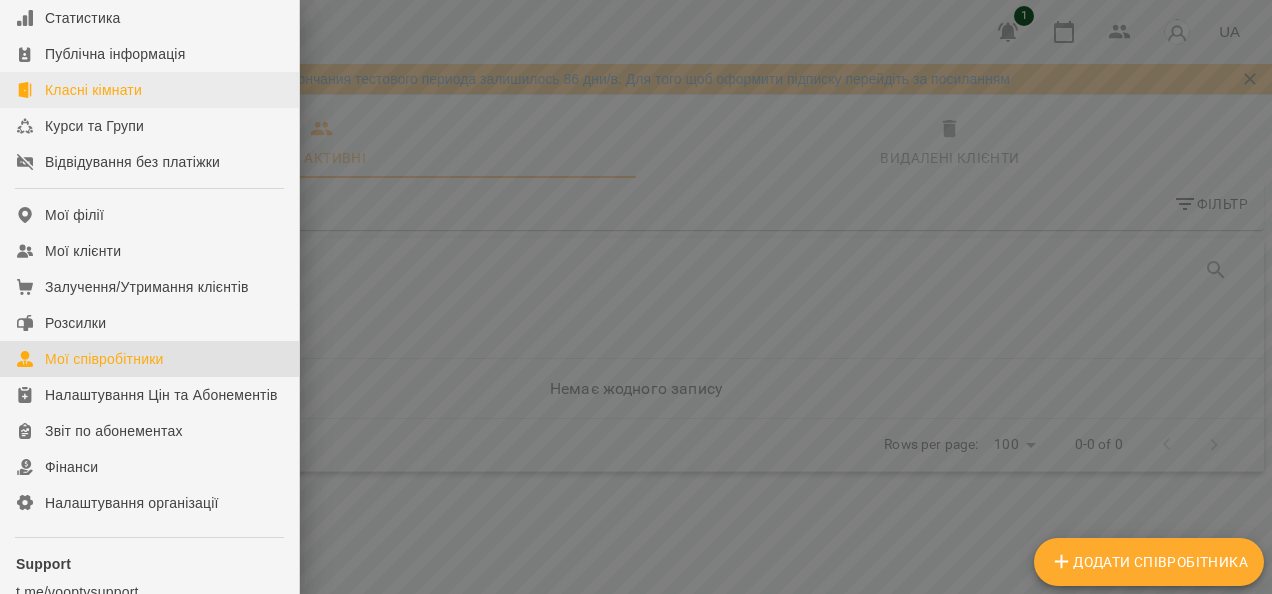scroll, scrollTop: 365, scrollLeft: 0, axis: vertical 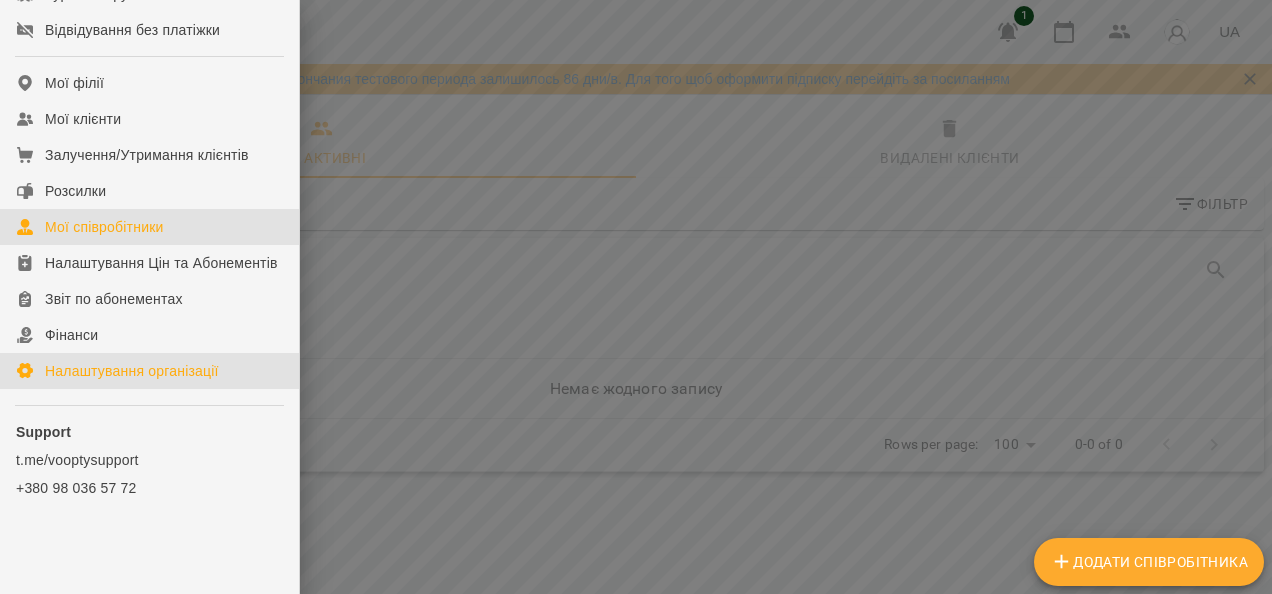 click on "Налаштування організації" at bounding box center (132, 371) 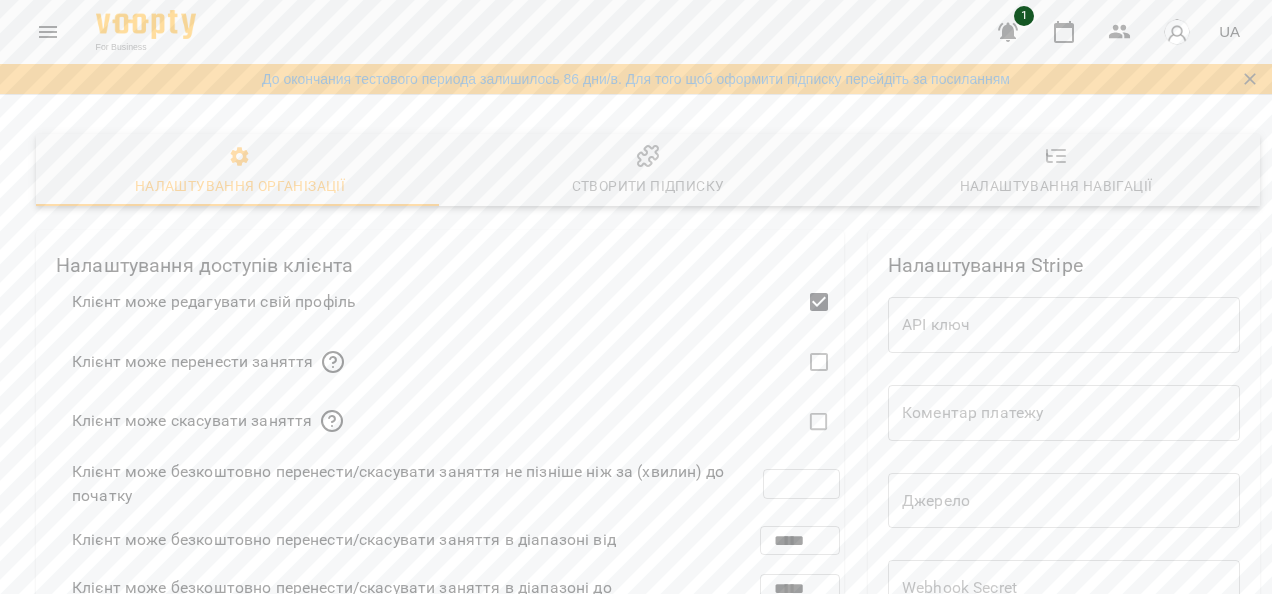 click on "**********" at bounding box center (1064, 804) 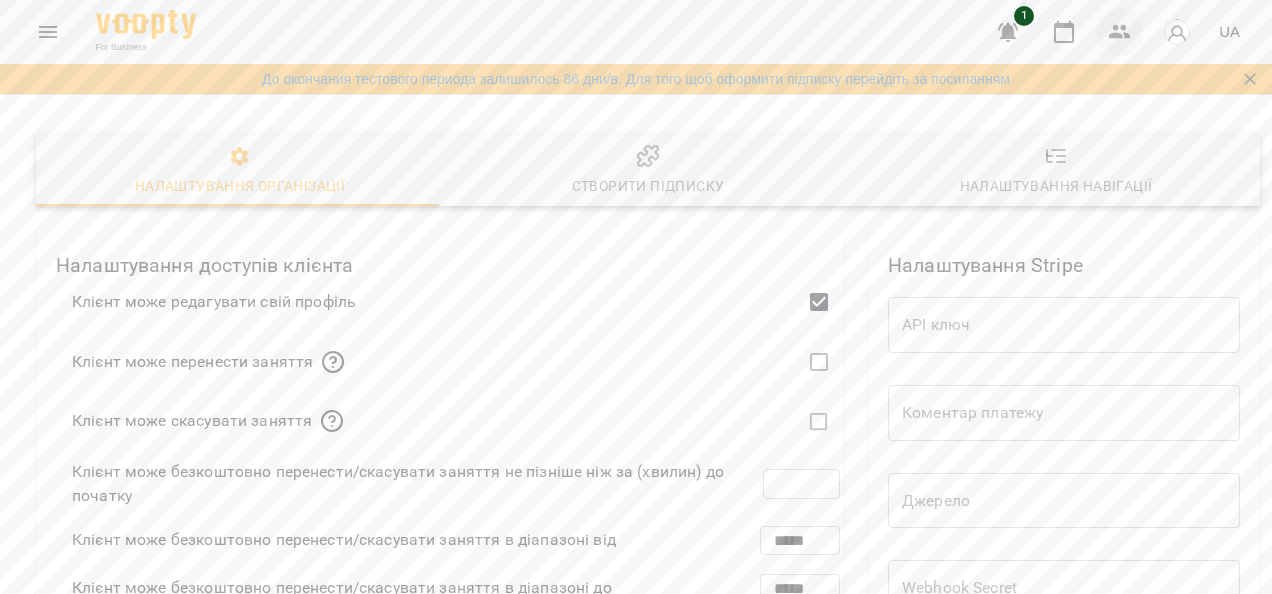 click 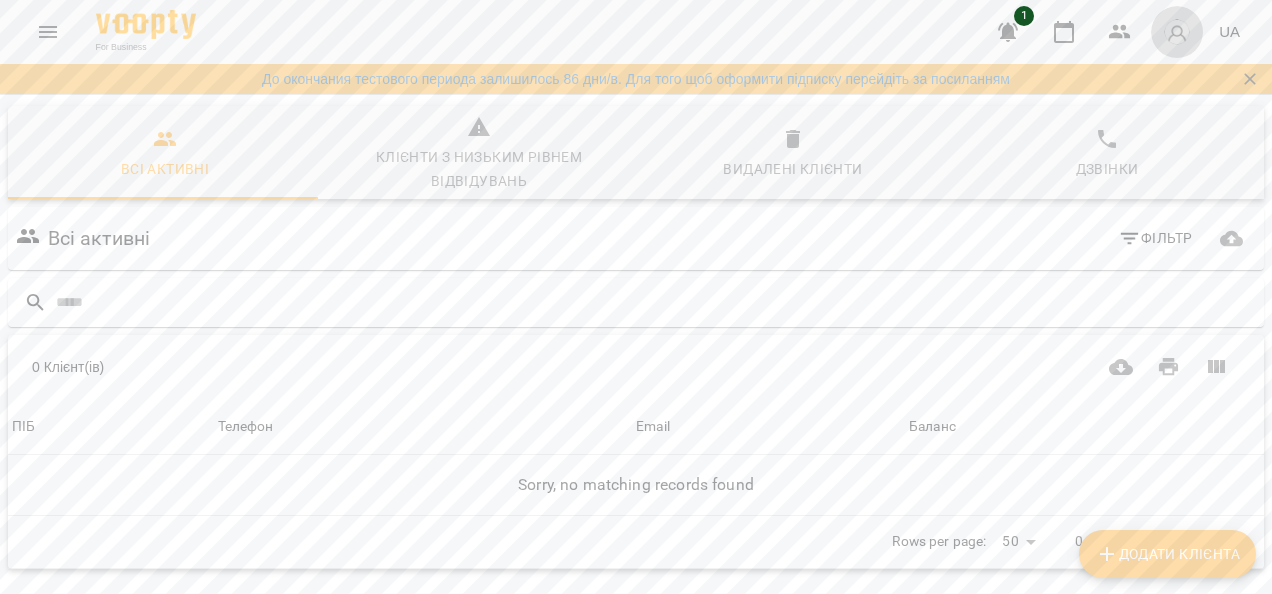 click at bounding box center [1177, 32] 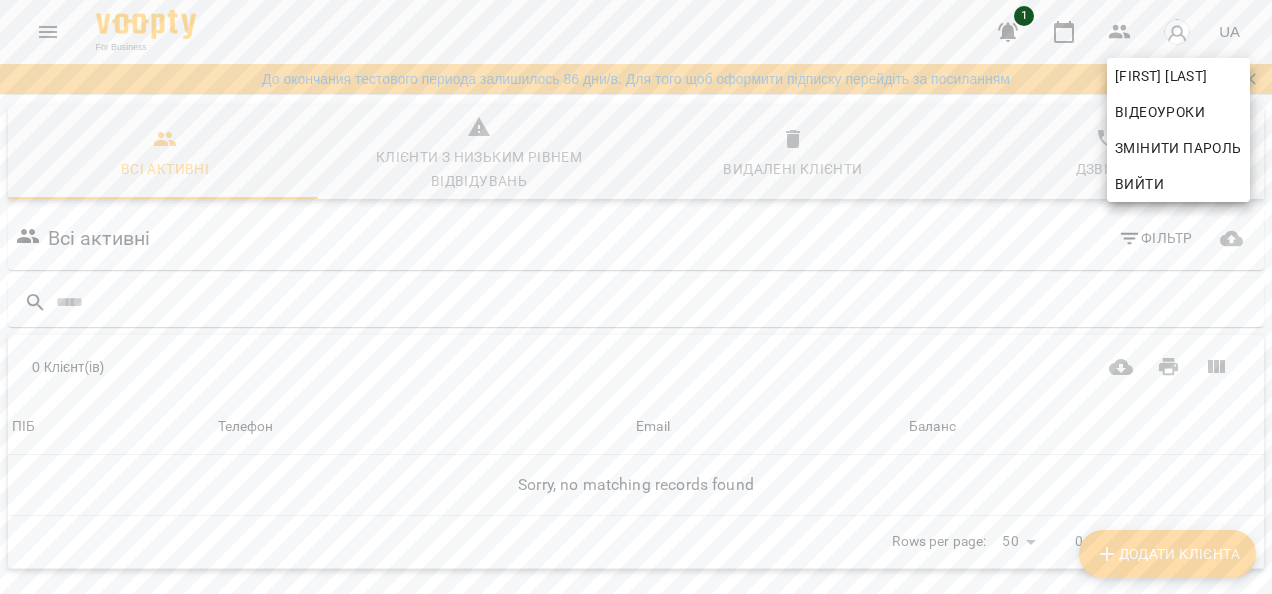 click at bounding box center [636, 297] 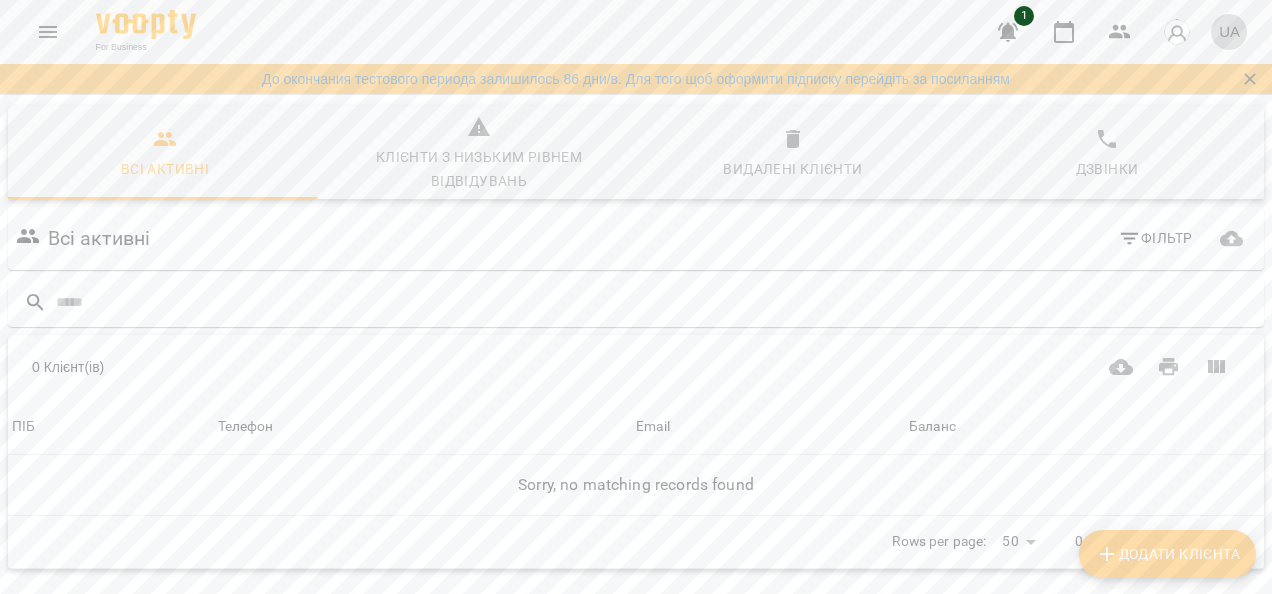 click on "UA" at bounding box center (1229, 31) 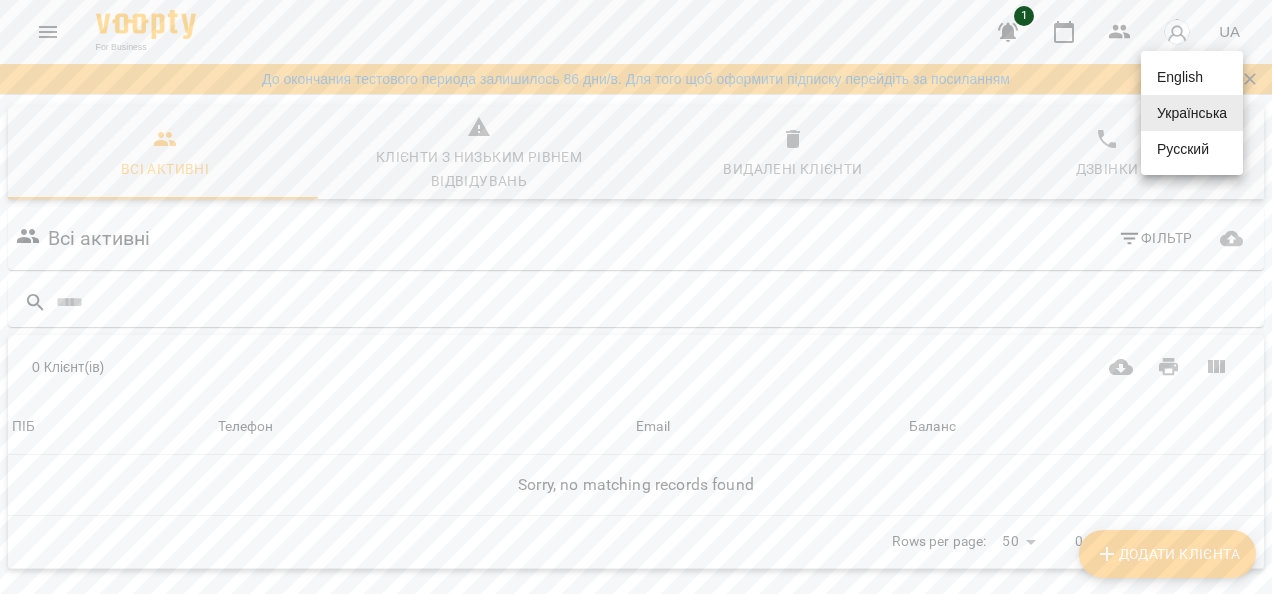 click at bounding box center [636, 297] 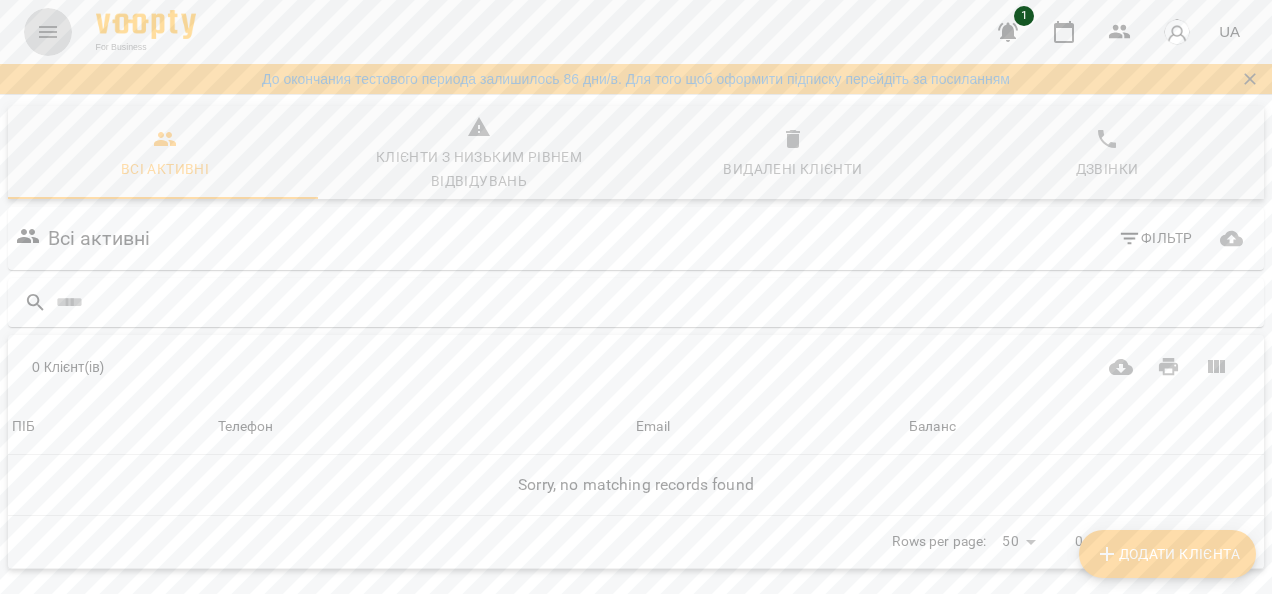 click 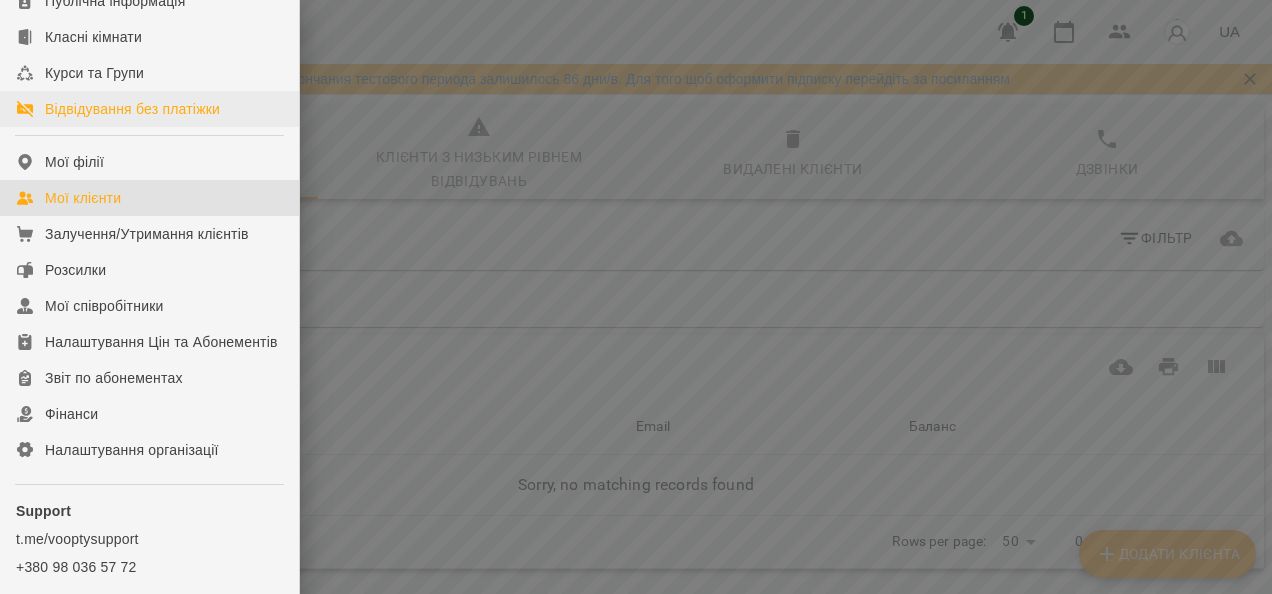scroll, scrollTop: 365, scrollLeft: 0, axis: vertical 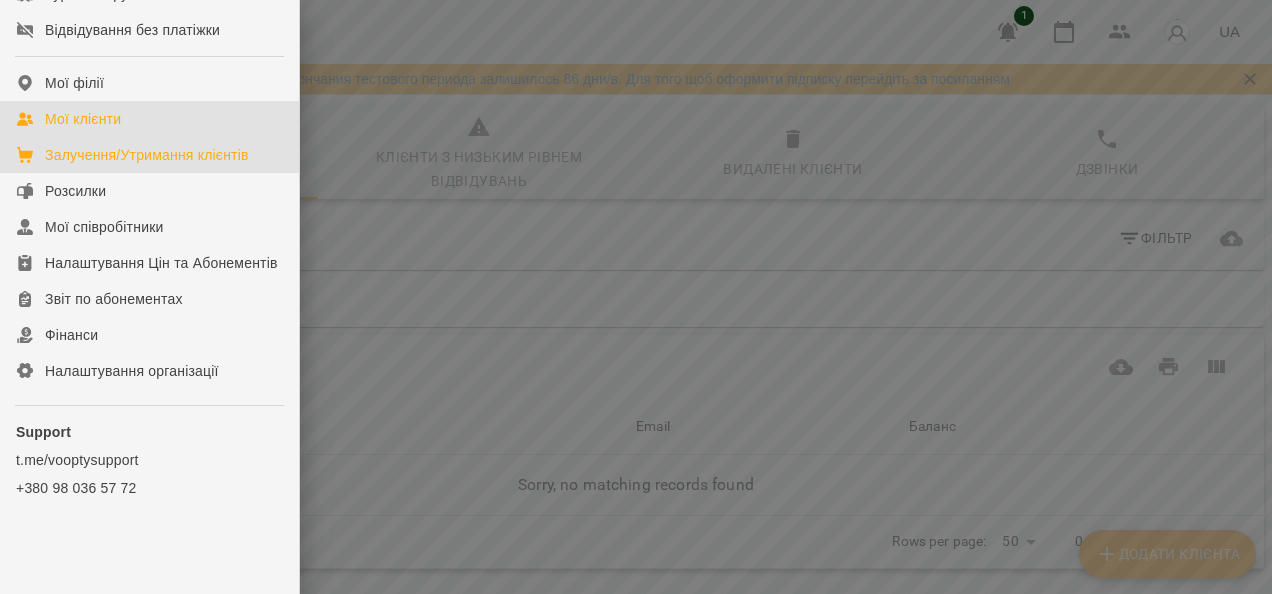 click on "Залучення/Утримання клієнтів" at bounding box center (147, 155) 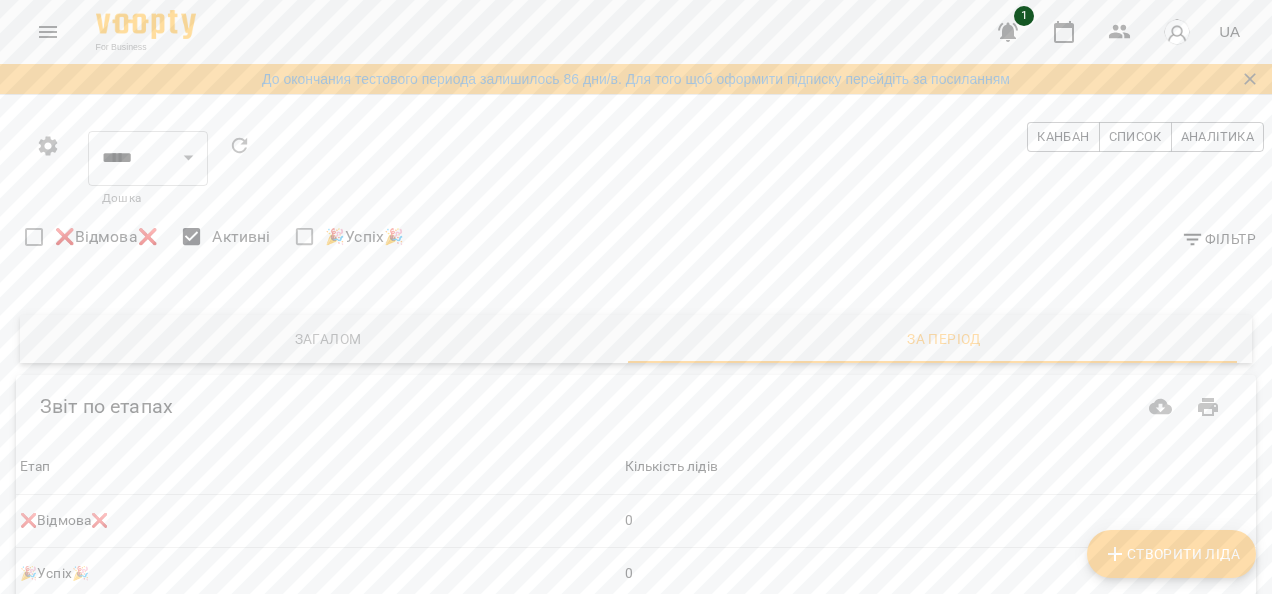 click on "0 ***** ​ Дошка Канбан Список Аналітика" at bounding box center (644, 169) 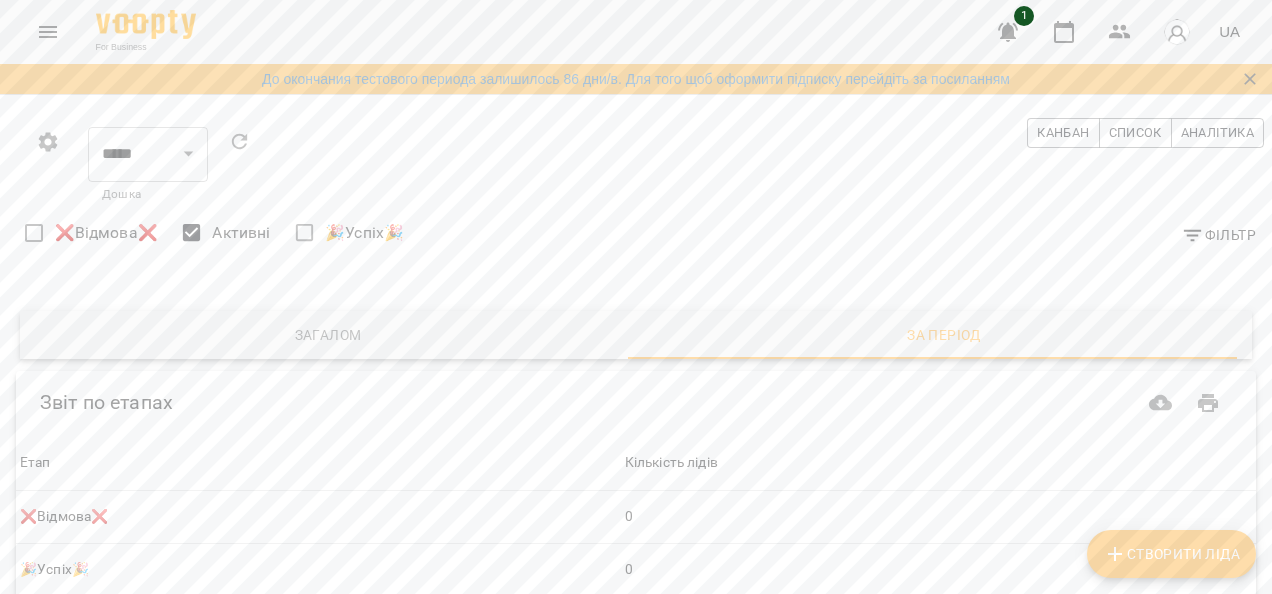 scroll, scrollTop: 0, scrollLeft: 0, axis: both 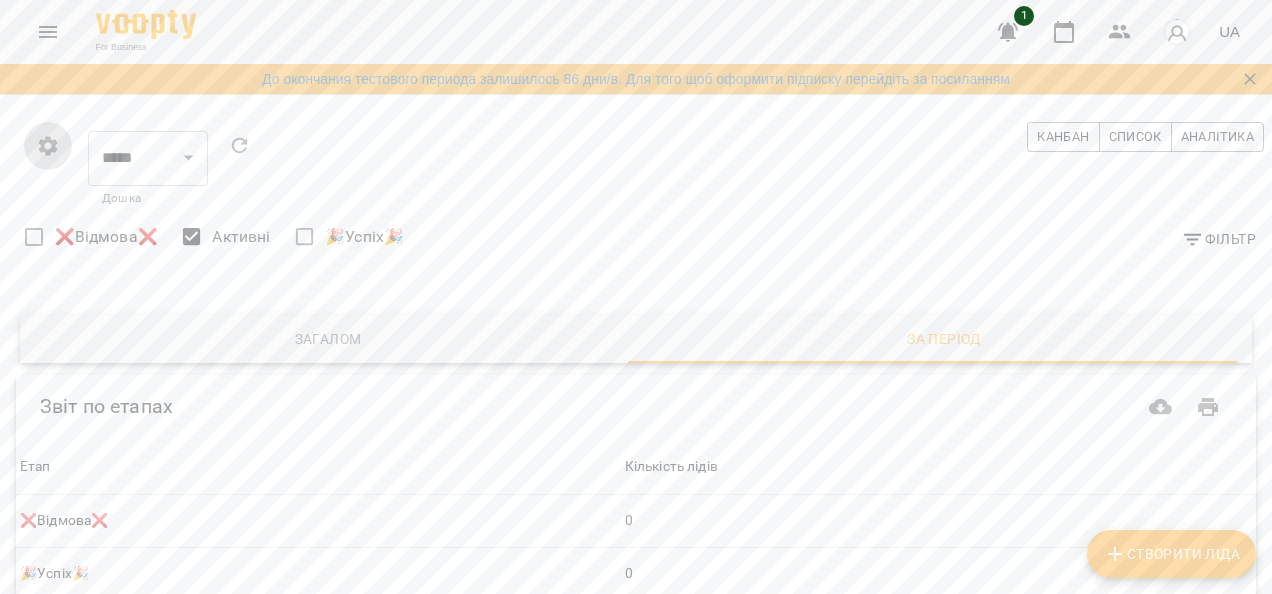 click 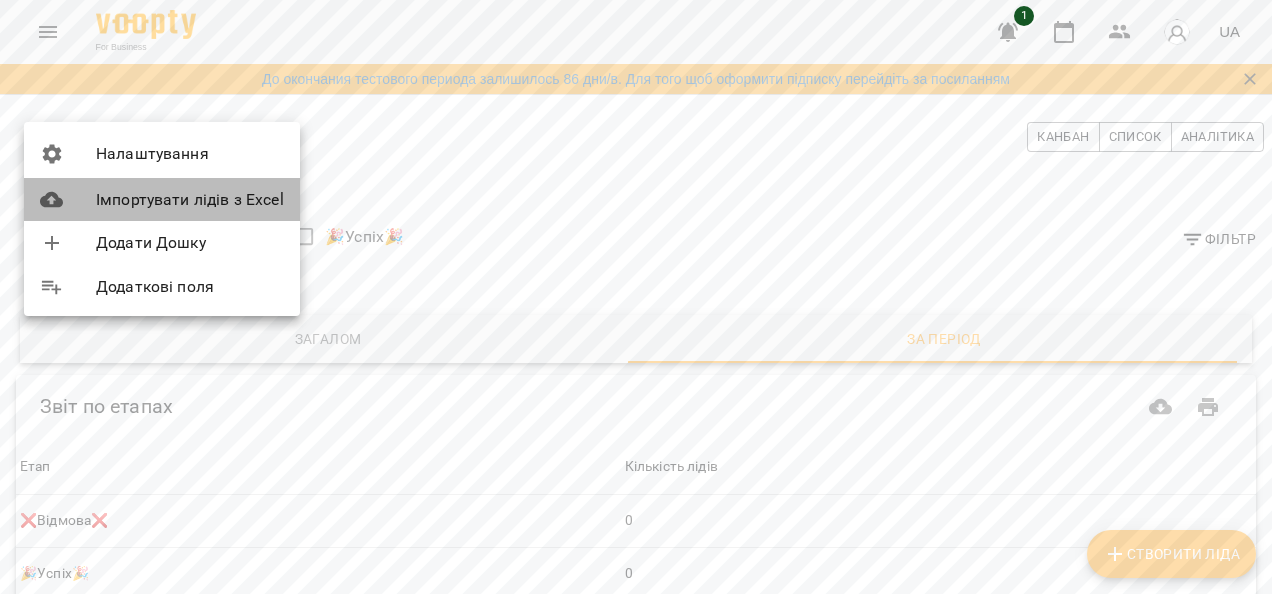 click on "Імпортувати лідів з Excel" at bounding box center [190, 200] 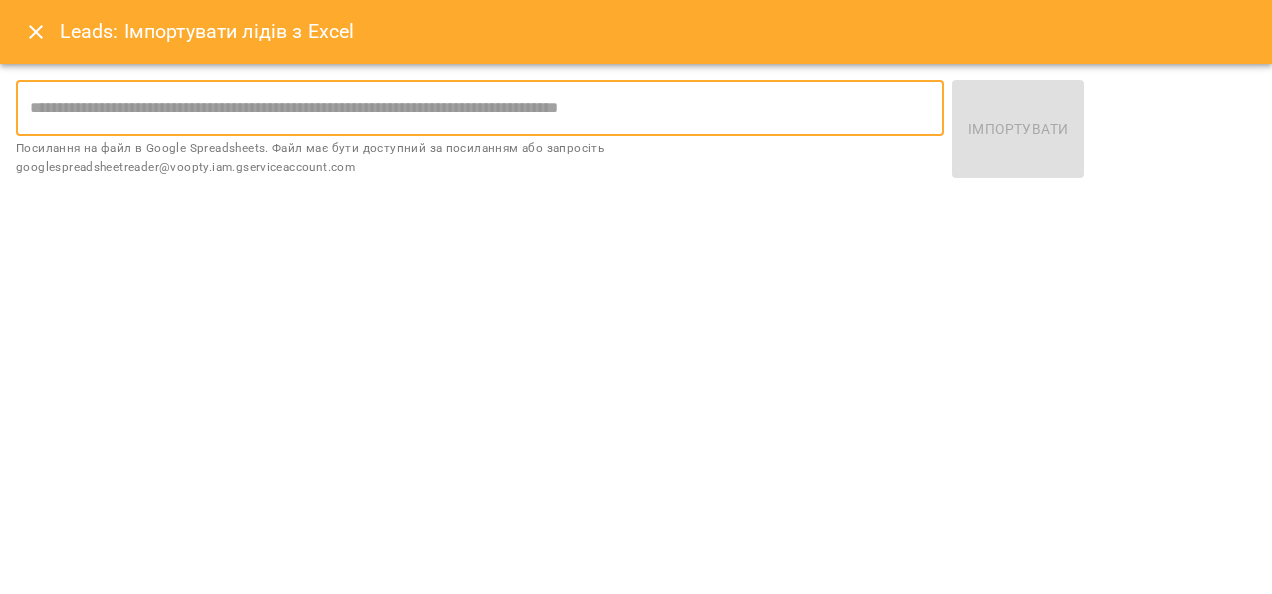 click at bounding box center [480, 108] 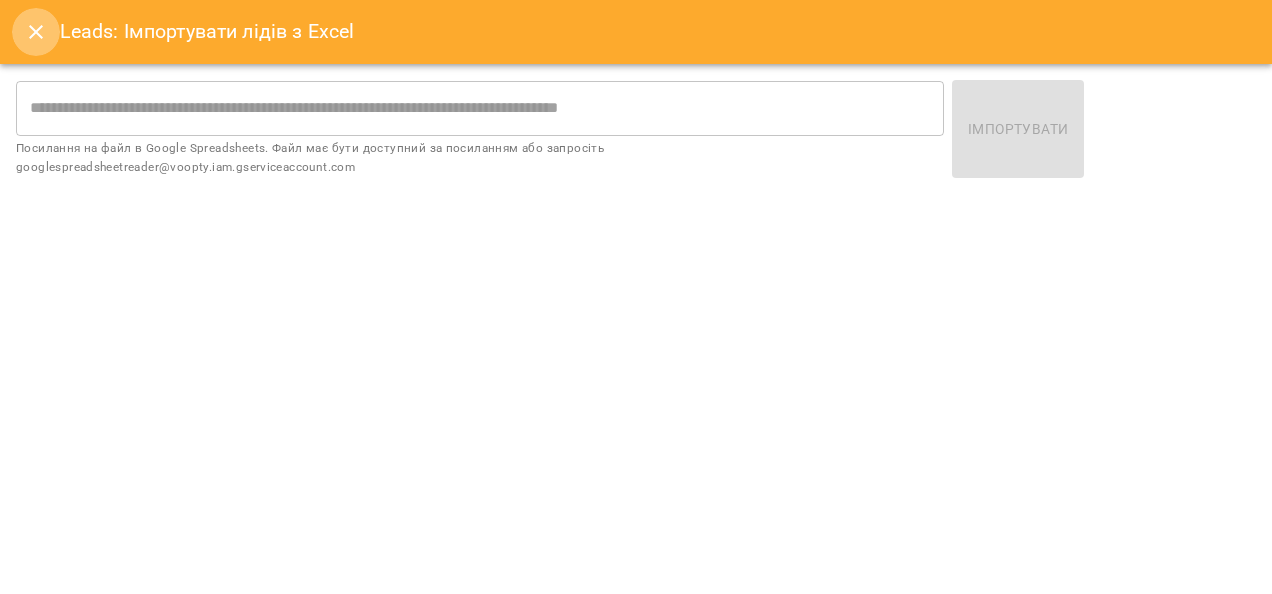 click 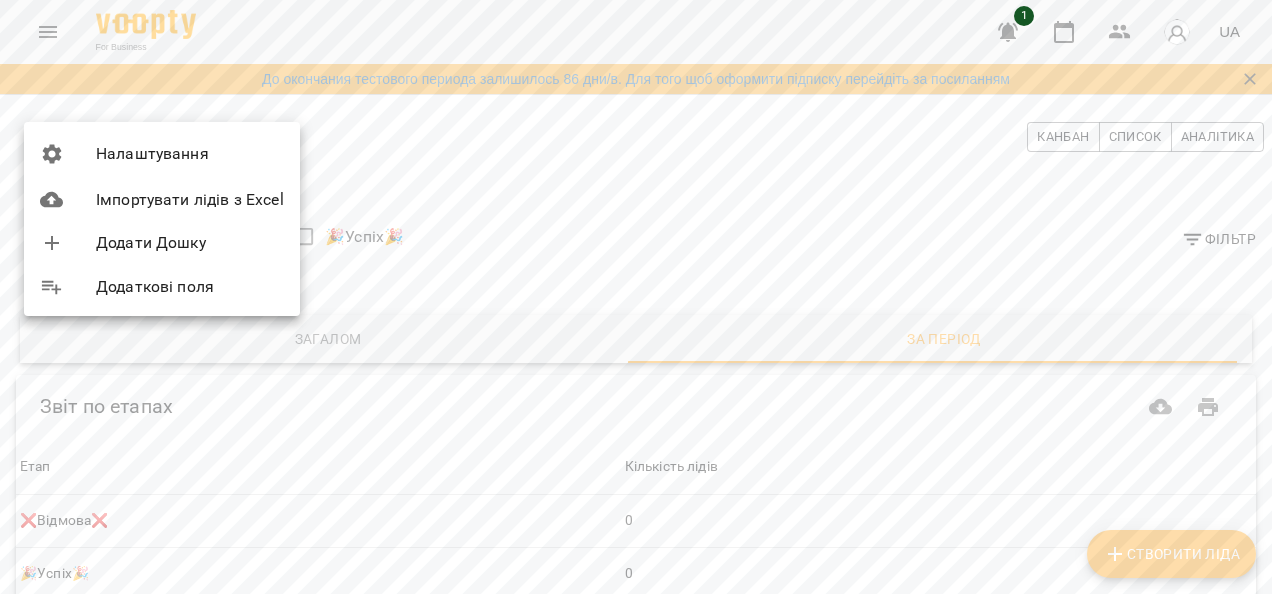 click at bounding box center (636, 297) 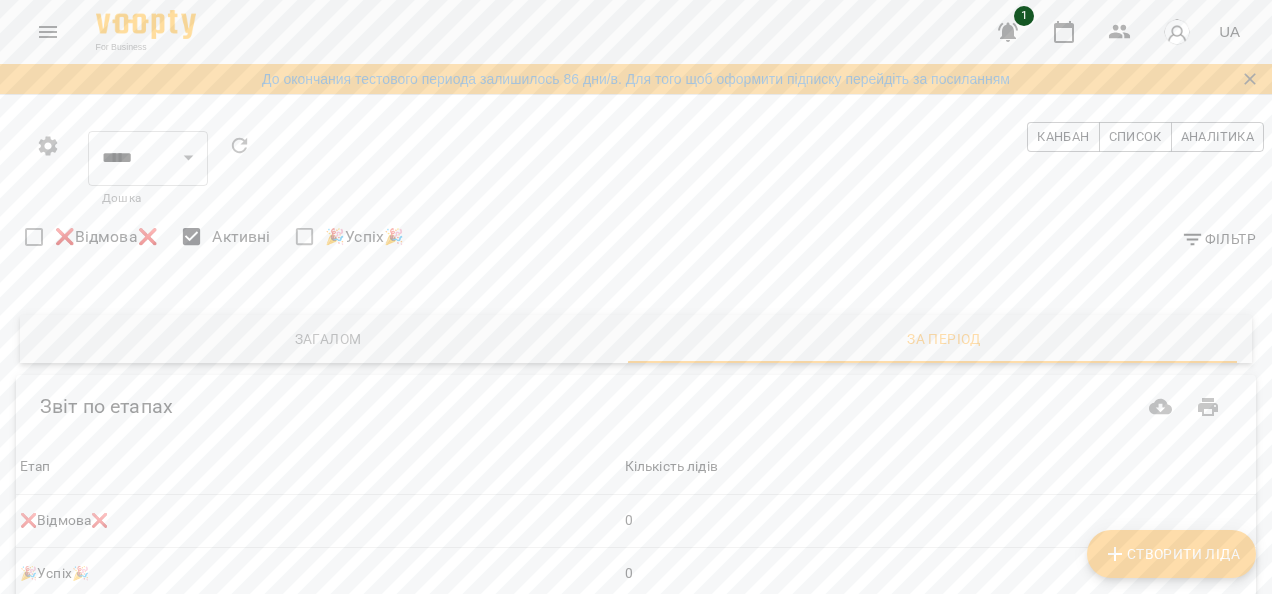 type 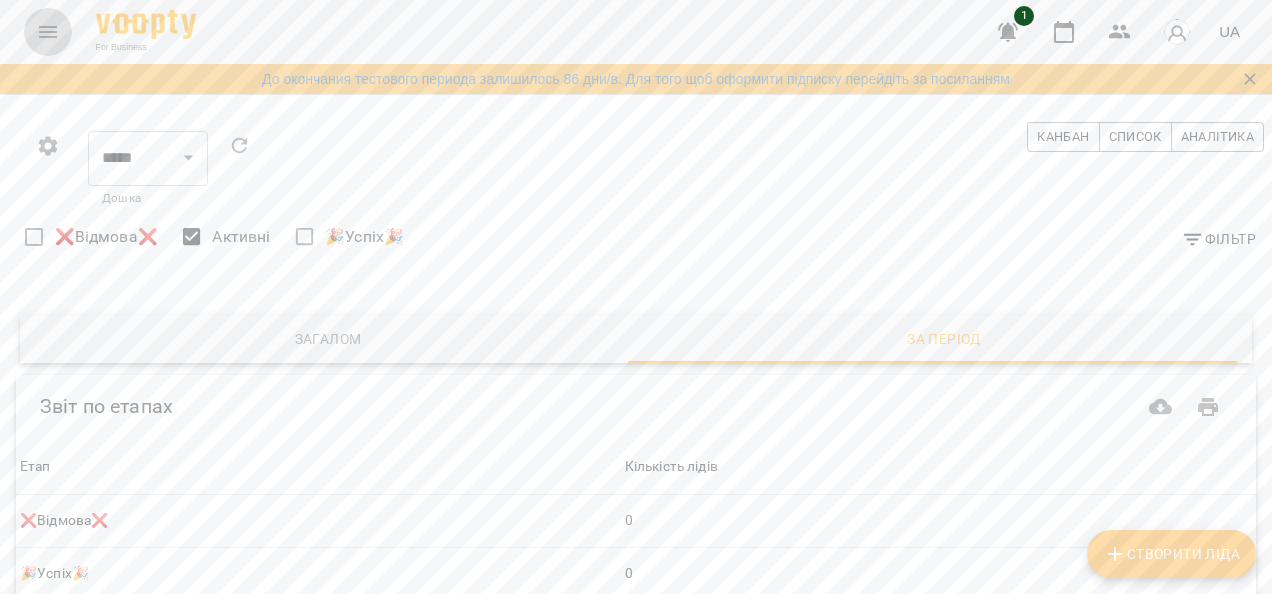 click at bounding box center [48, 32] 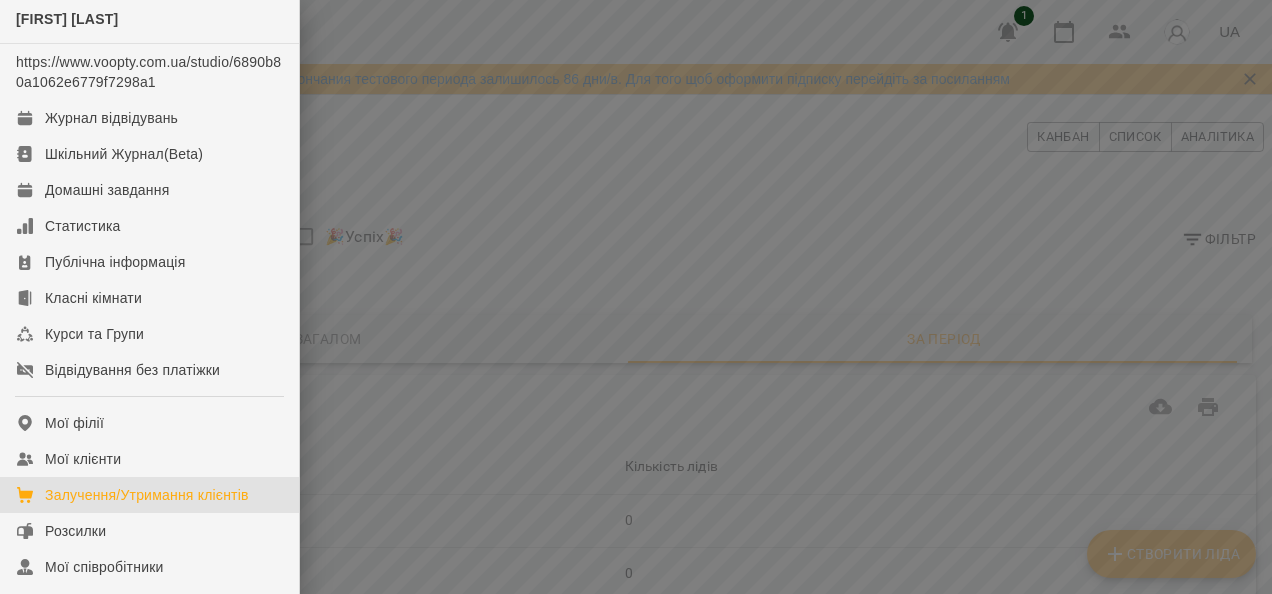 scroll, scrollTop: 0, scrollLeft: 0, axis: both 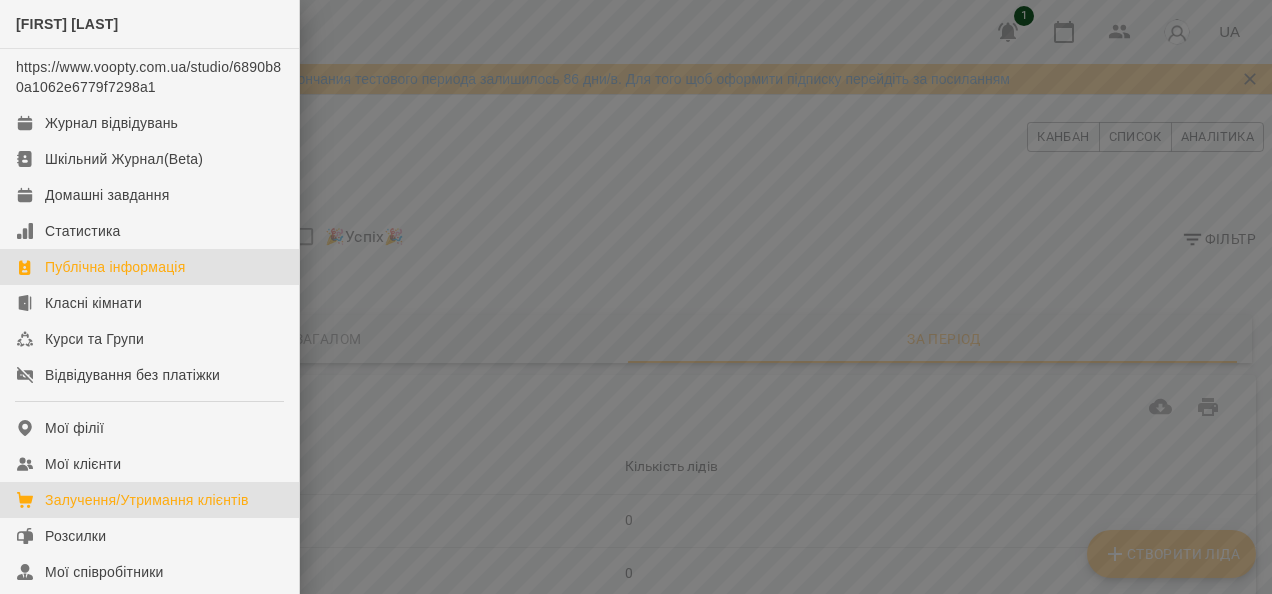 click on "Публічна інформація" at bounding box center [115, 267] 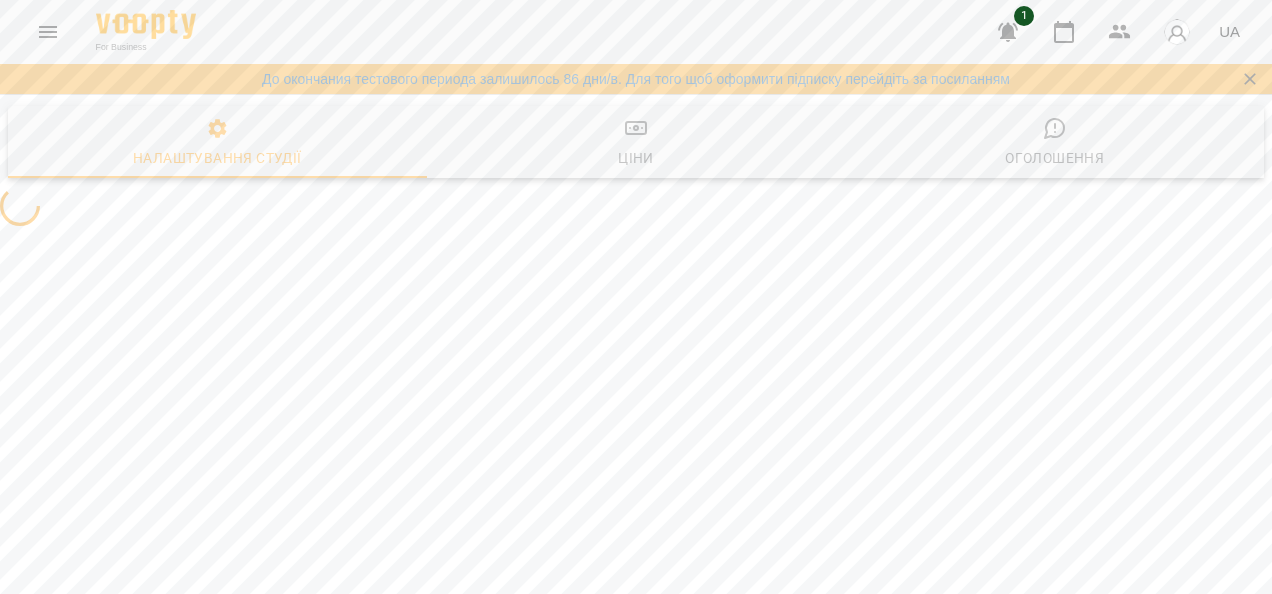 select on "**" 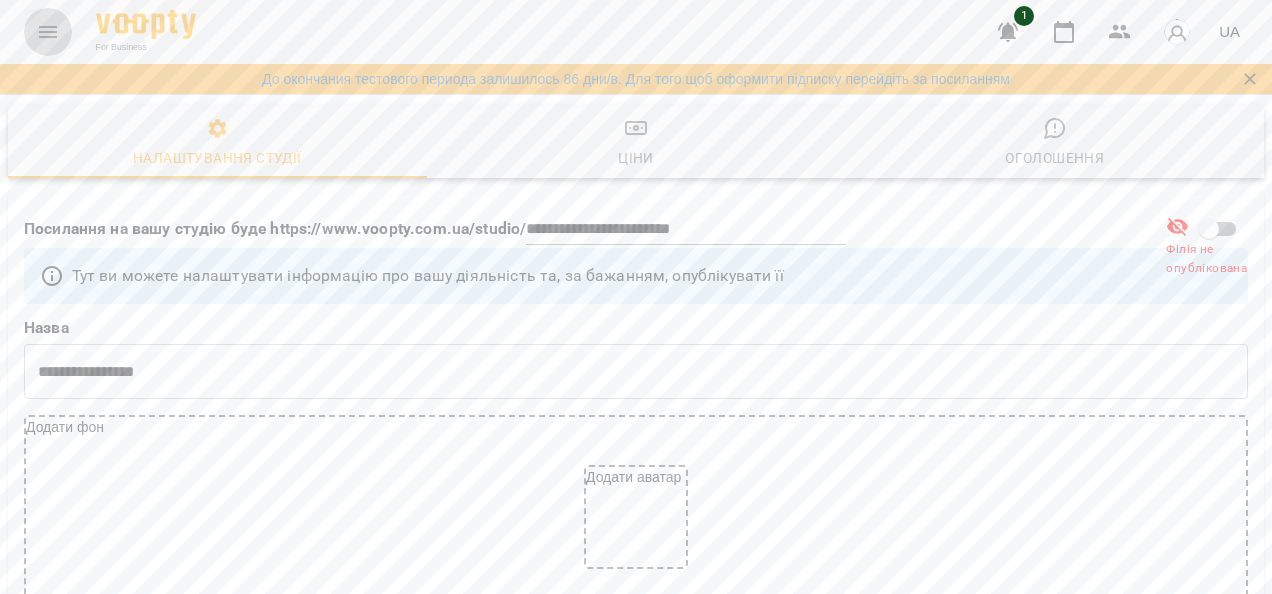 click 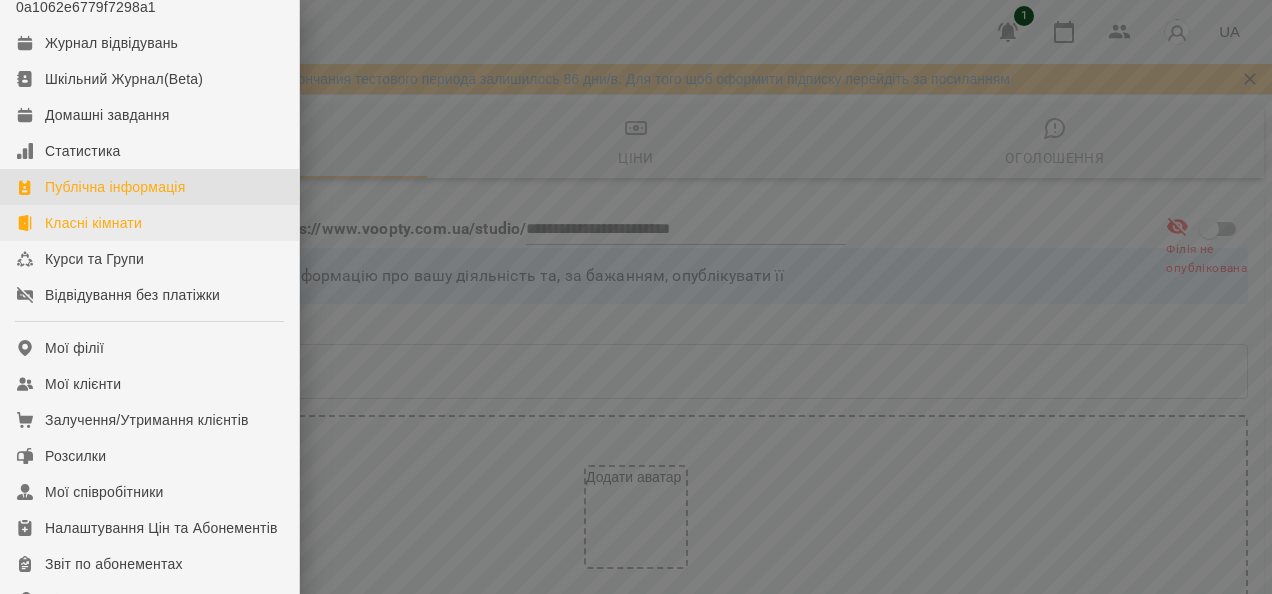 scroll, scrollTop: 120, scrollLeft: 0, axis: vertical 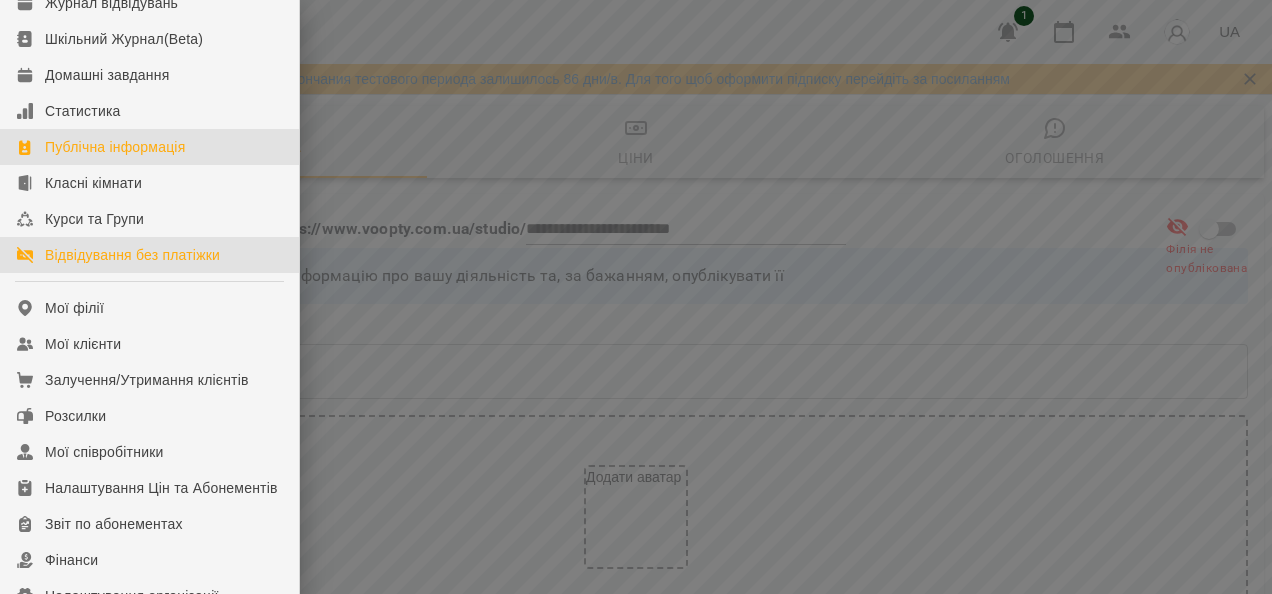 click on "Відвідування без платіжки" at bounding box center [132, 255] 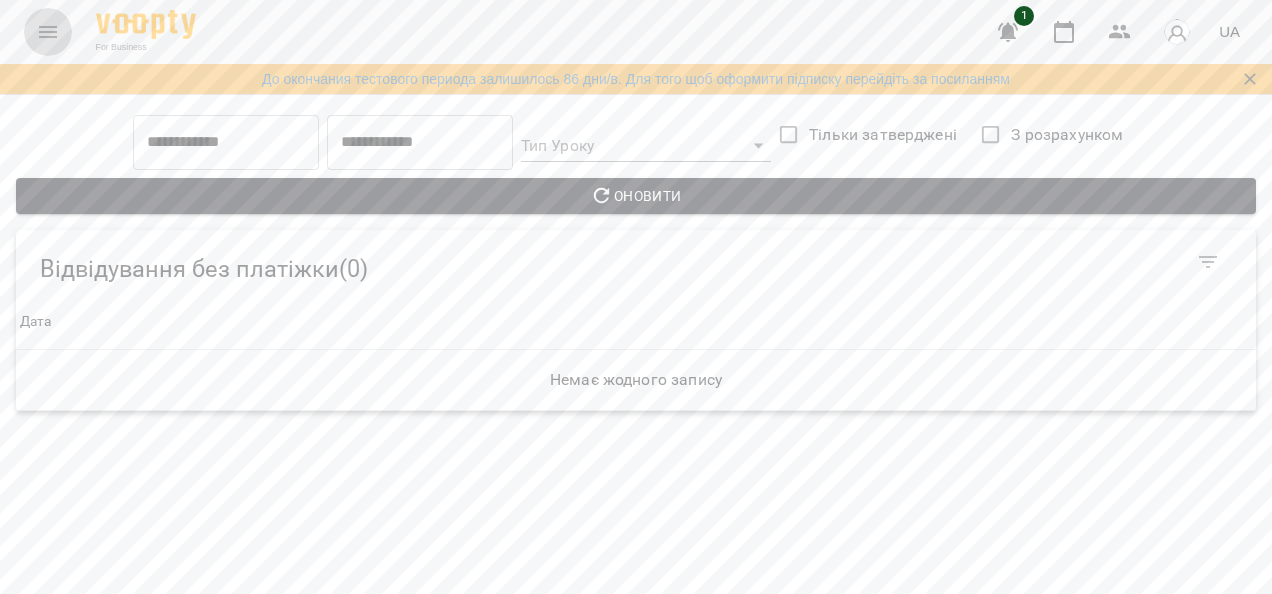 click 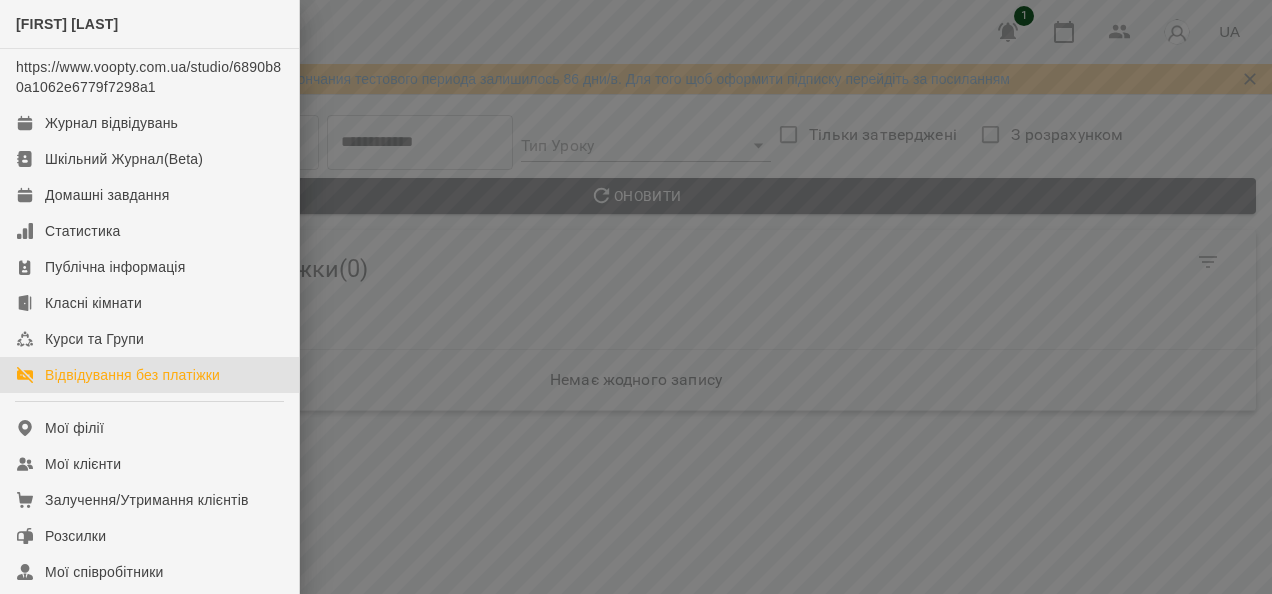 click at bounding box center [636, 297] 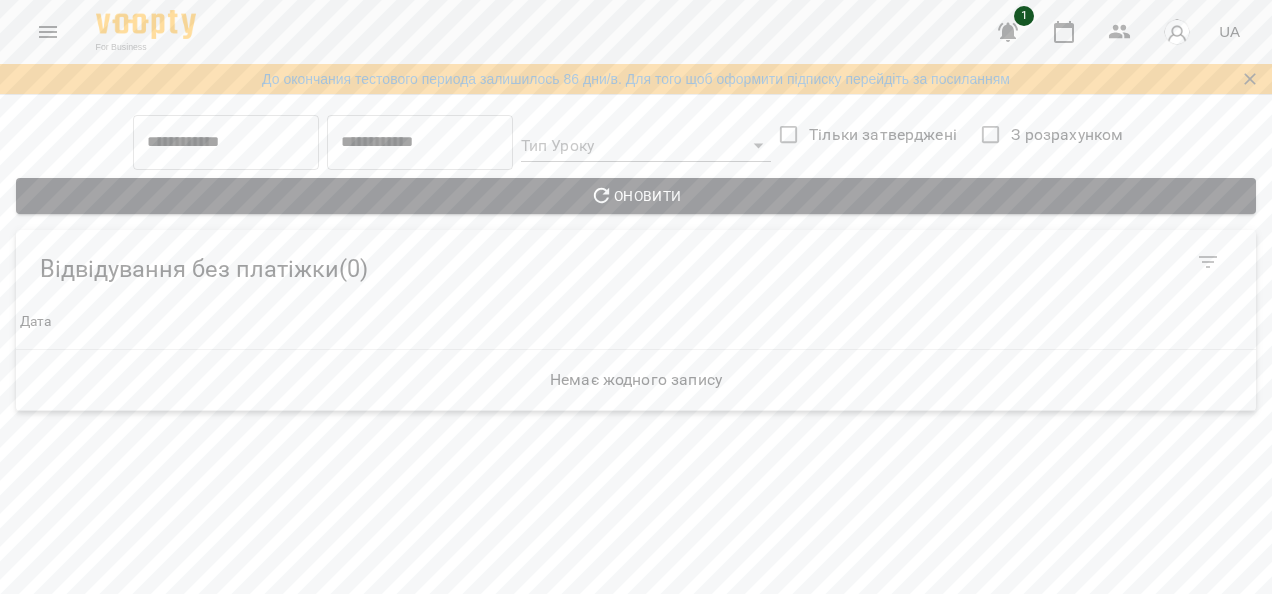 click on "1" at bounding box center (1024, 16) 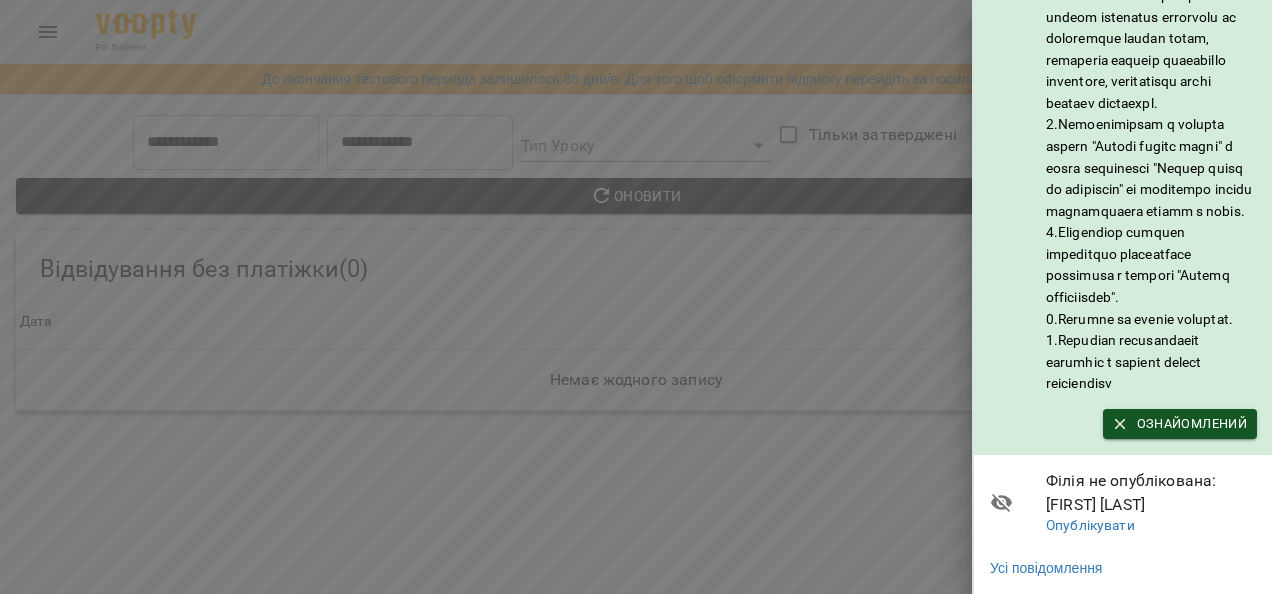 scroll, scrollTop: 381, scrollLeft: 0, axis: vertical 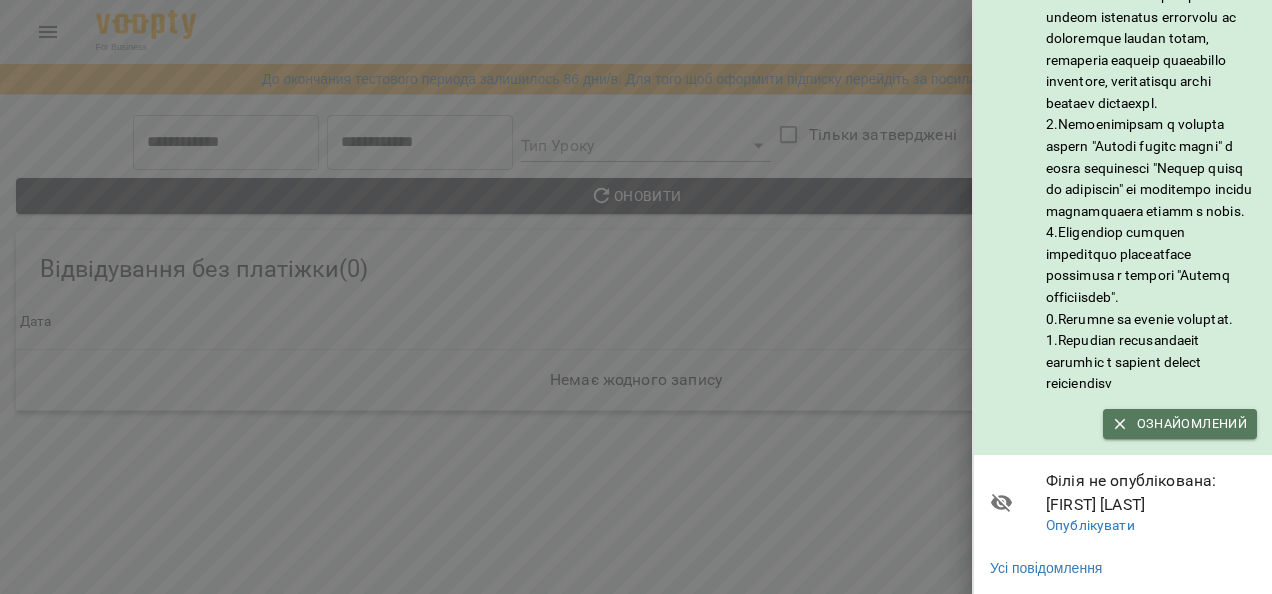 click on "Ознайомлений" at bounding box center (1180, 424) 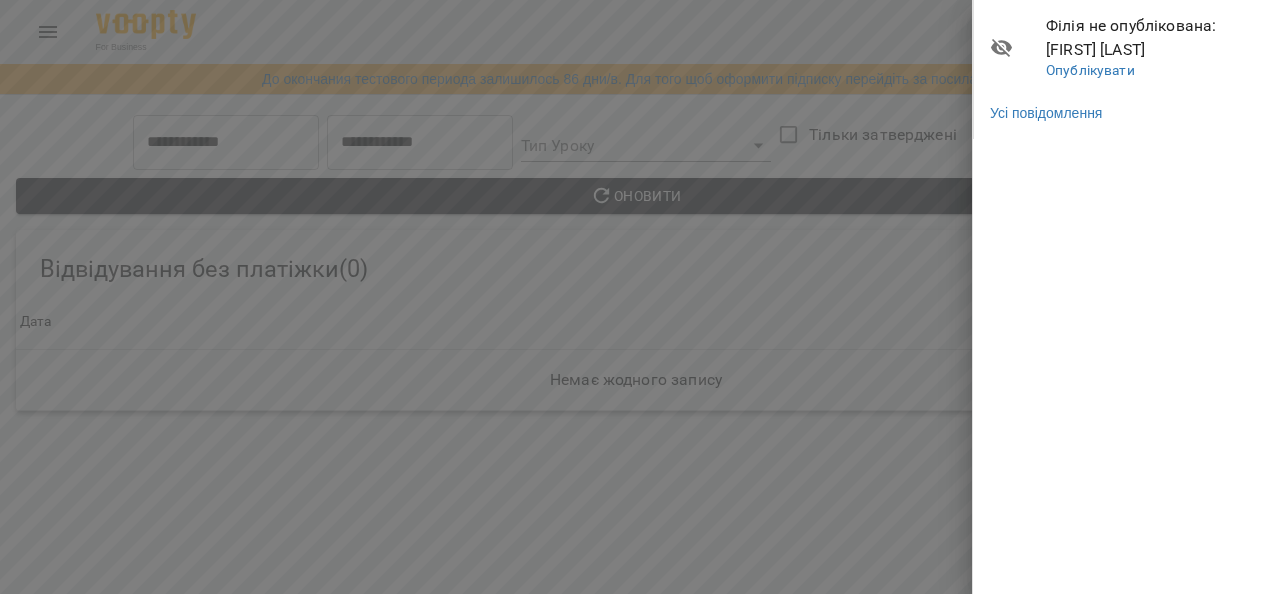 scroll, scrollTop: 0, scrollLeft: 0, axis: both 